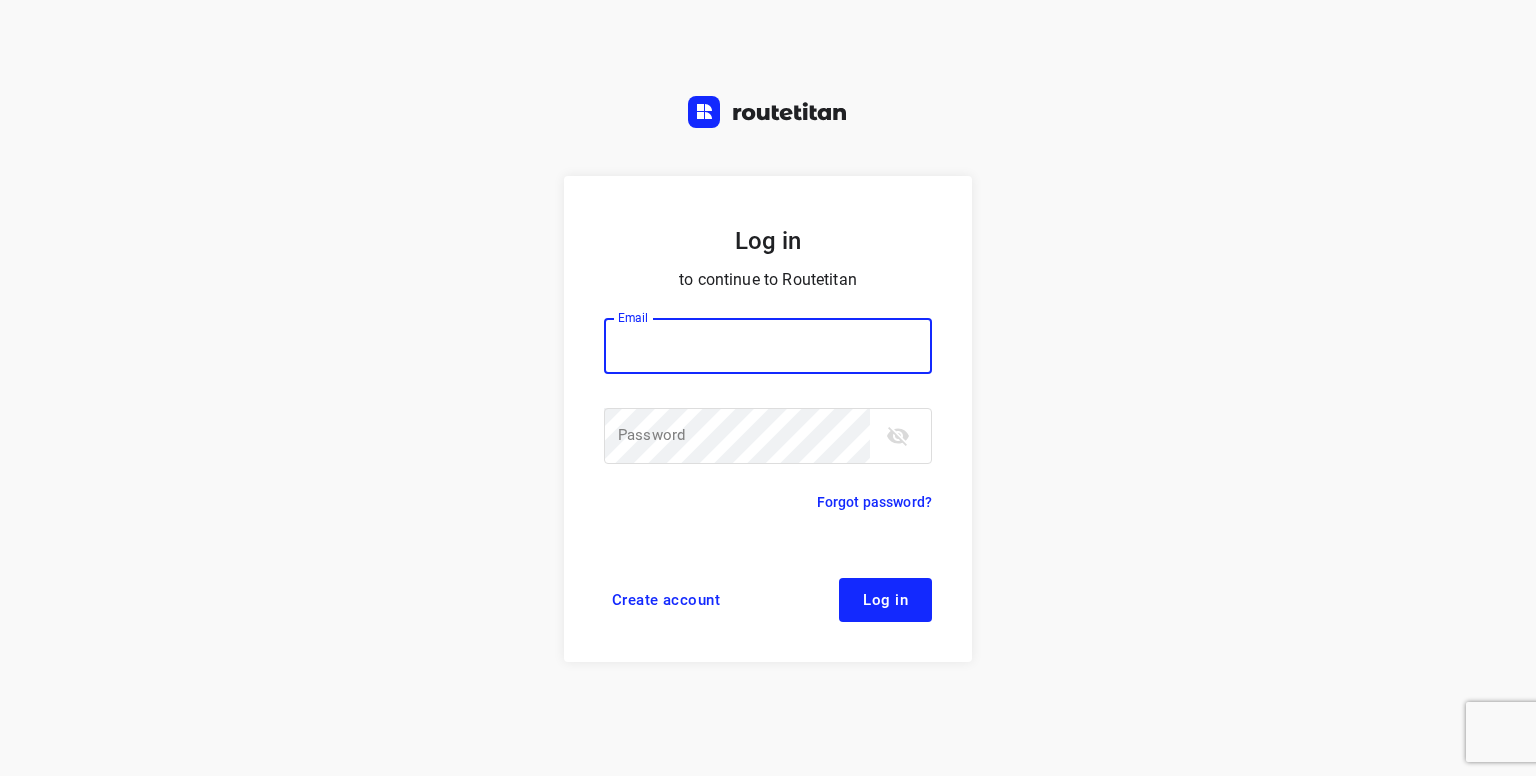 scroll, scrollTop: 0, scrollLeft: 0, axis: both 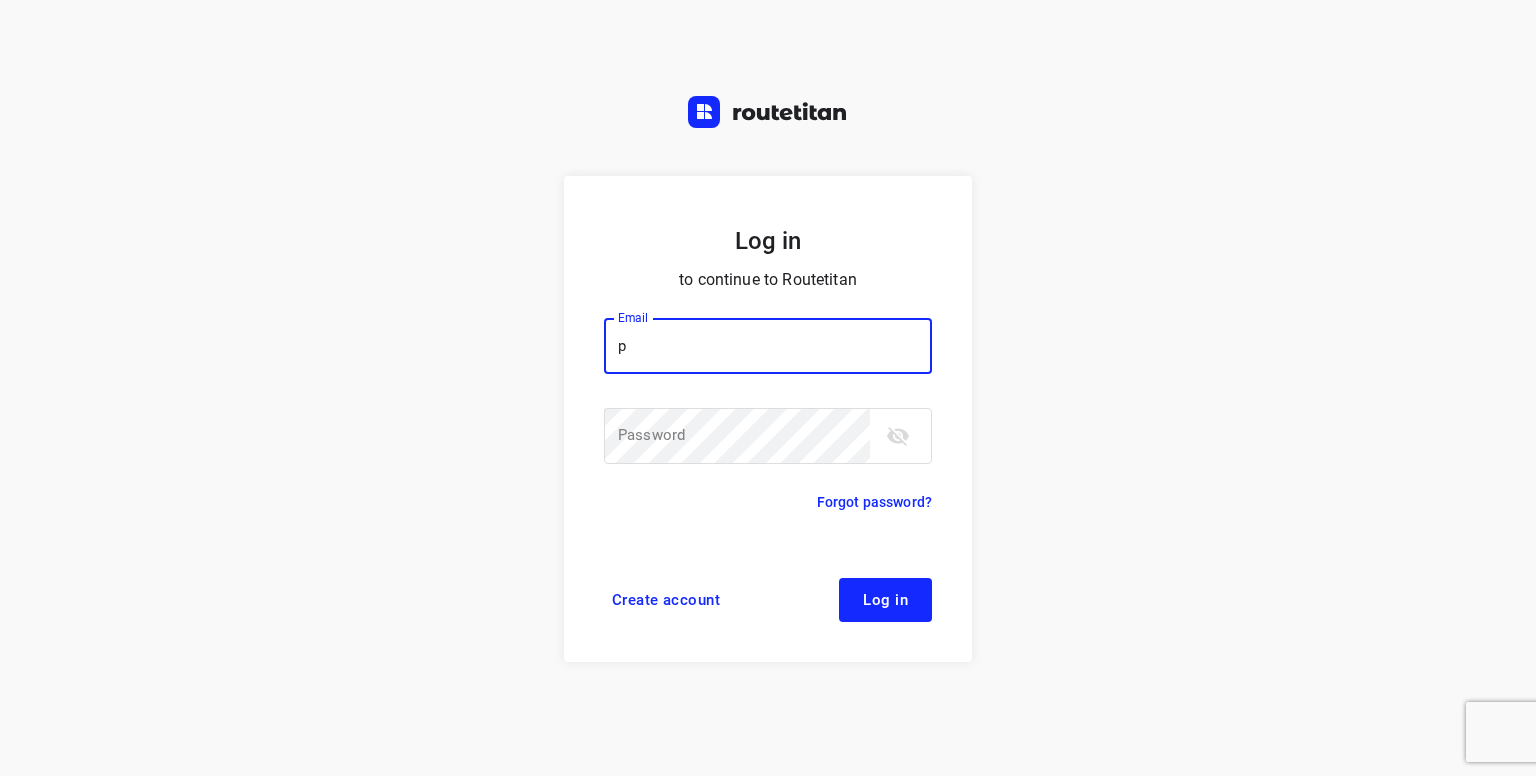 type on "[USERNAME]@[DOMAIN]" 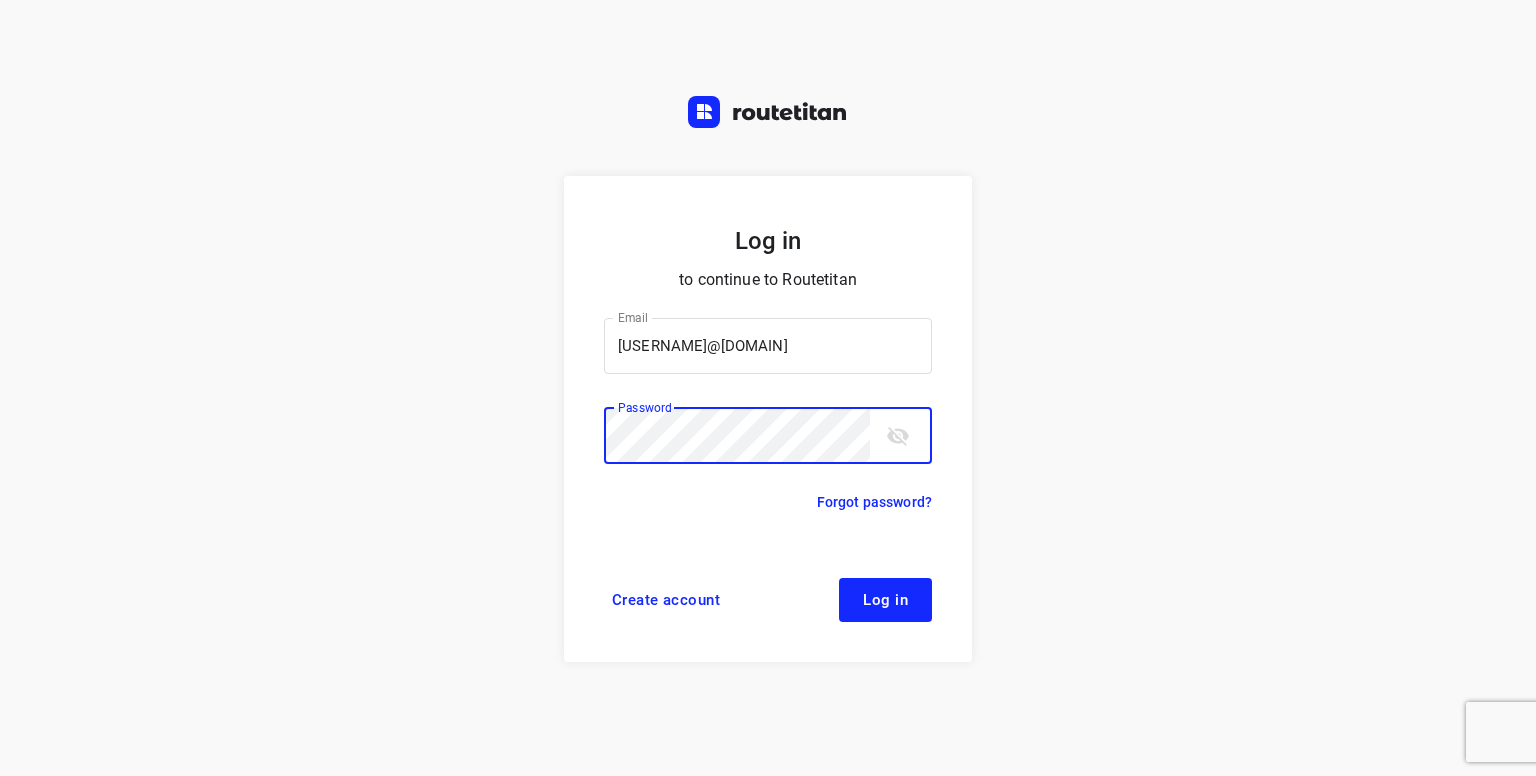 click on "Log in" at bounding box center [885, 600] 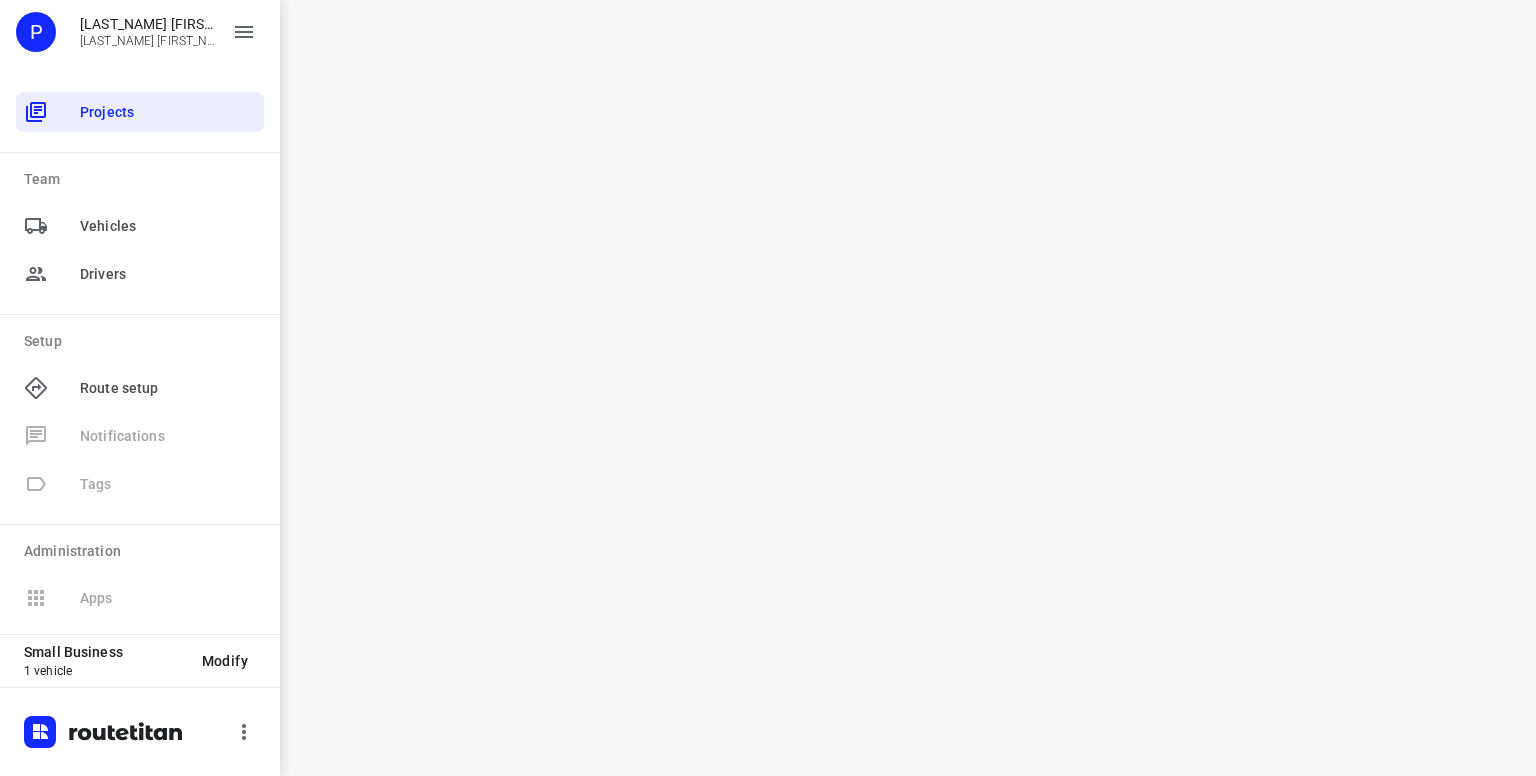 scroll, scrollTop: 0, scrollLeft: 0, axis: both 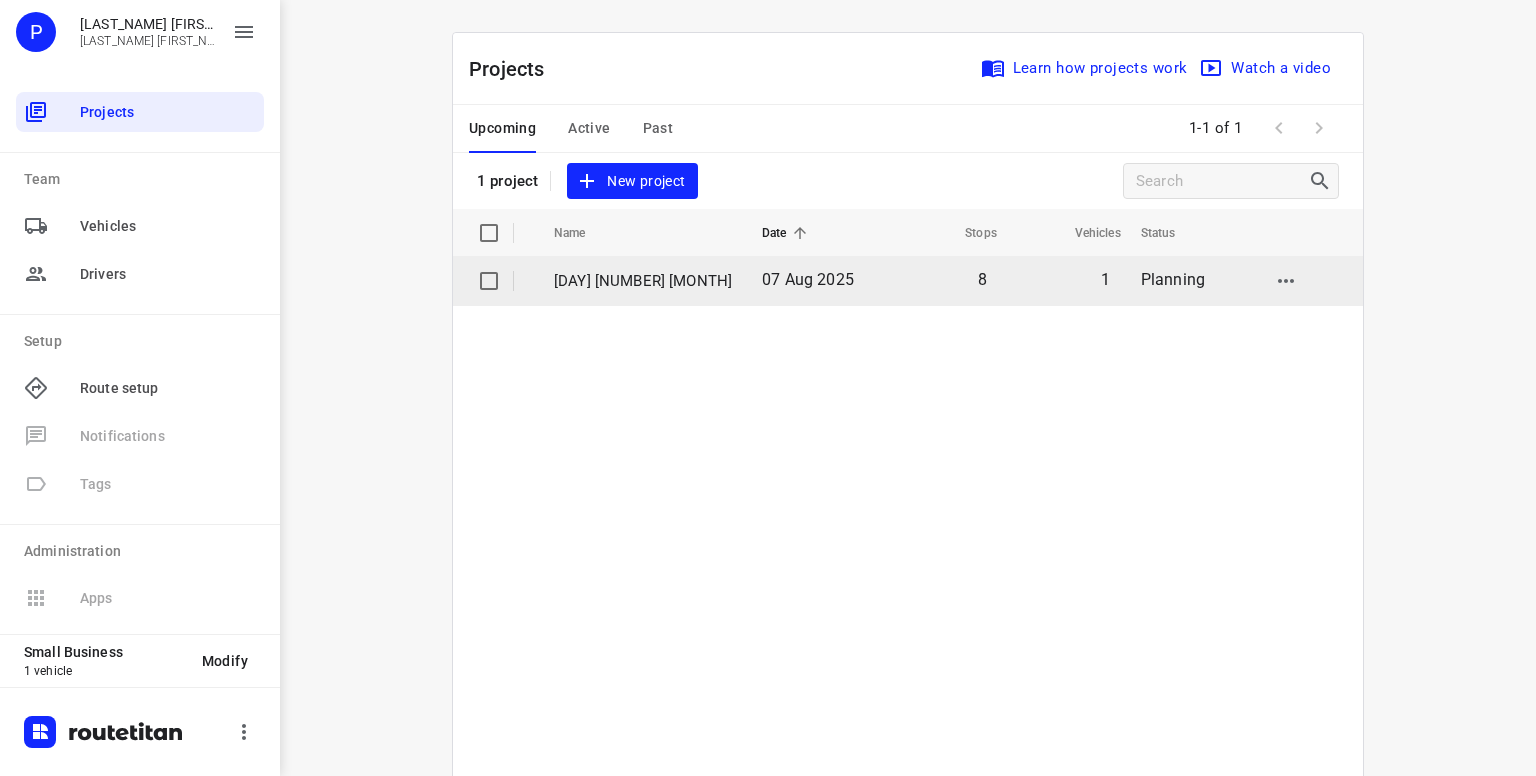 click on "[DAY] [NUMBER] [MONTH]" at bounding box center (643, 281) 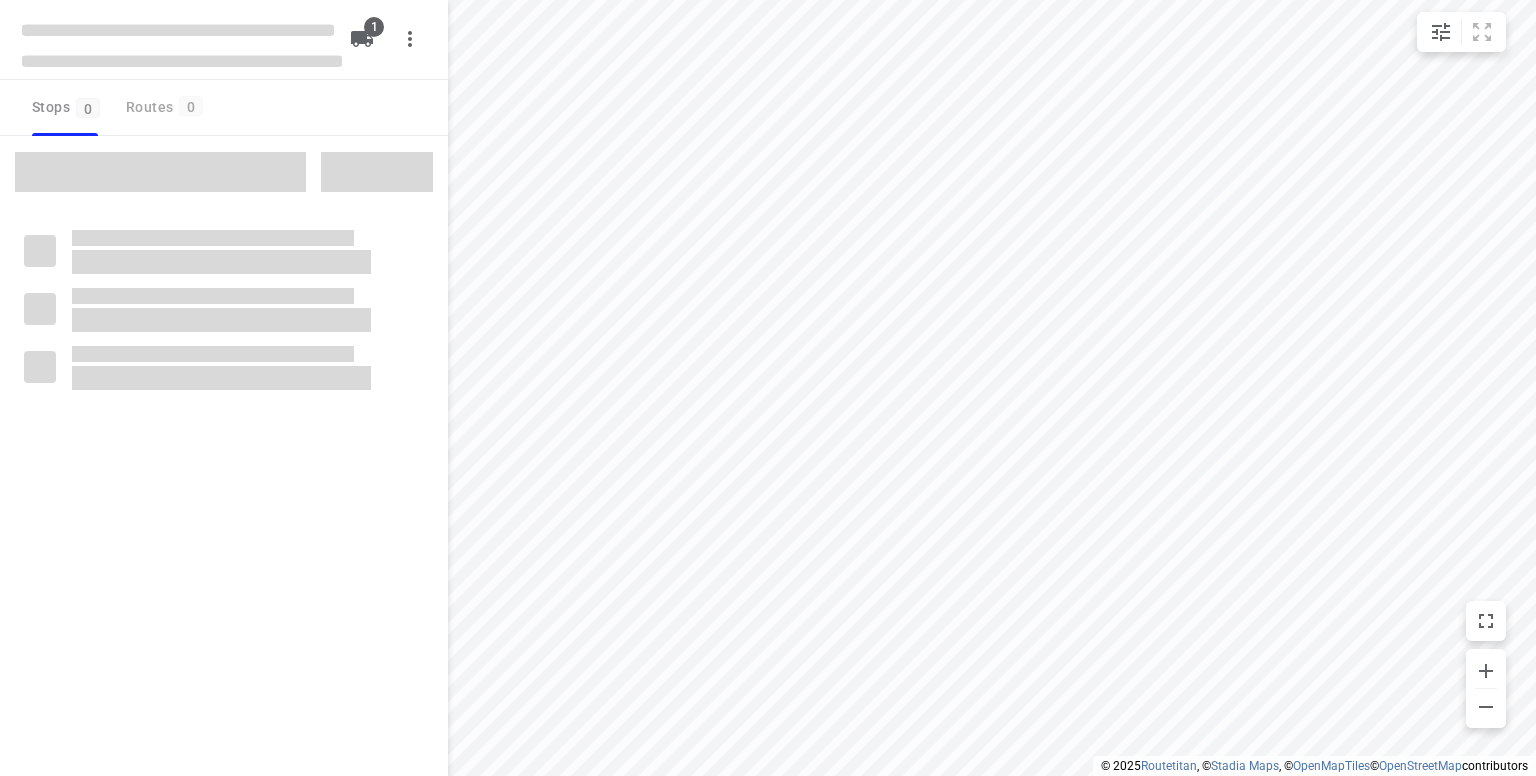 type on "distance" 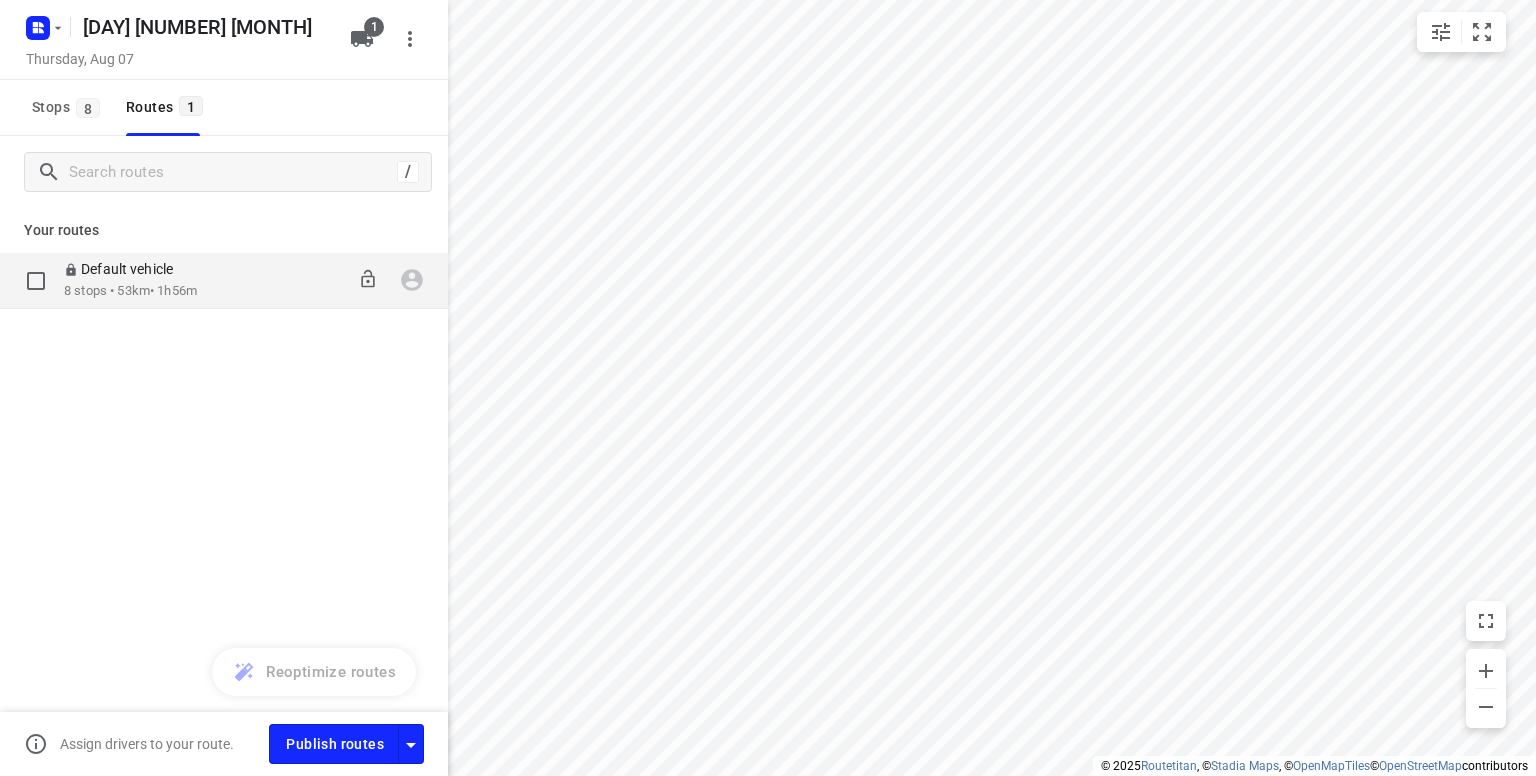 click on "[NUMBER] stops • [DISTANCE] • [TIME]" at bounding box center [130, 291] 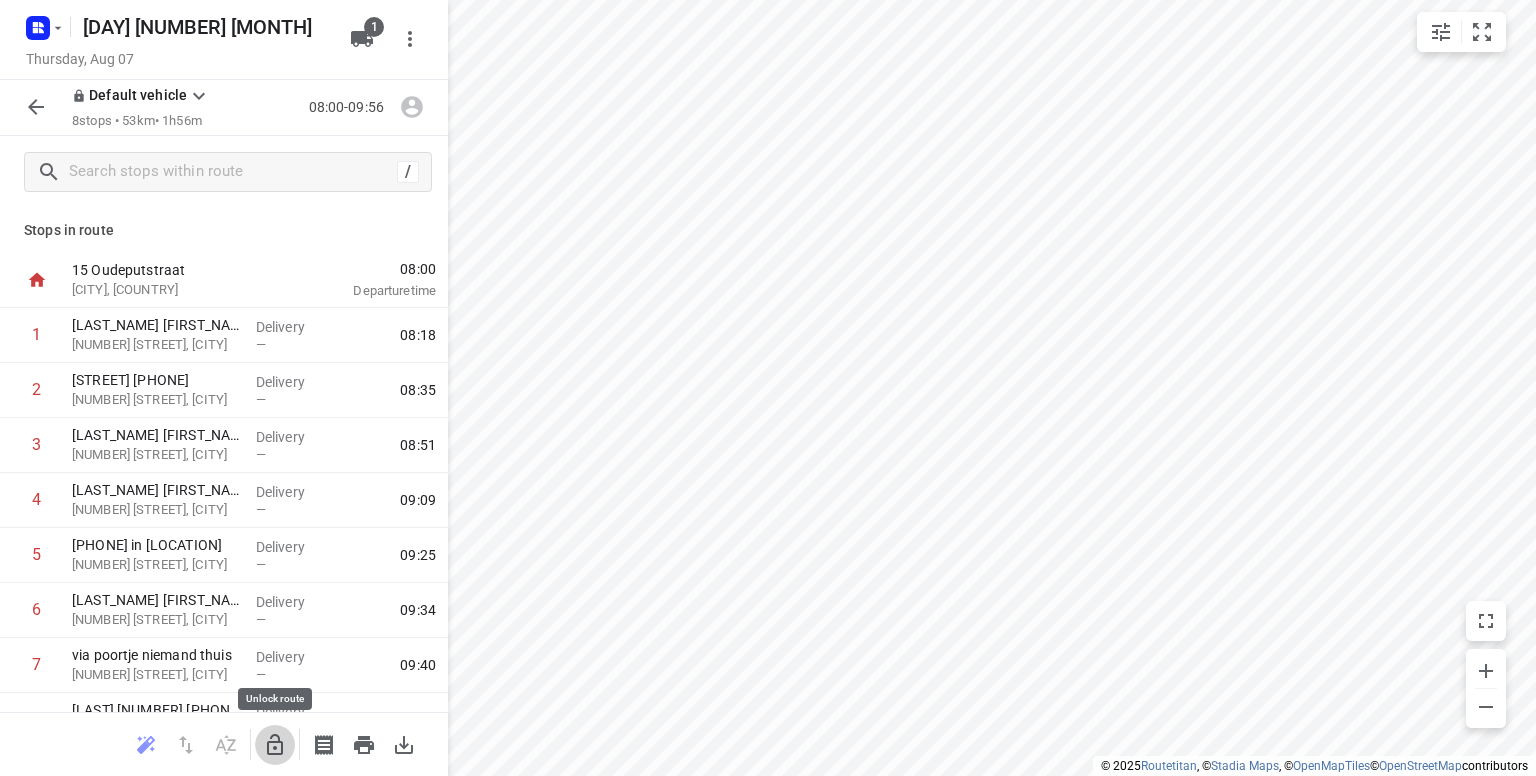 click 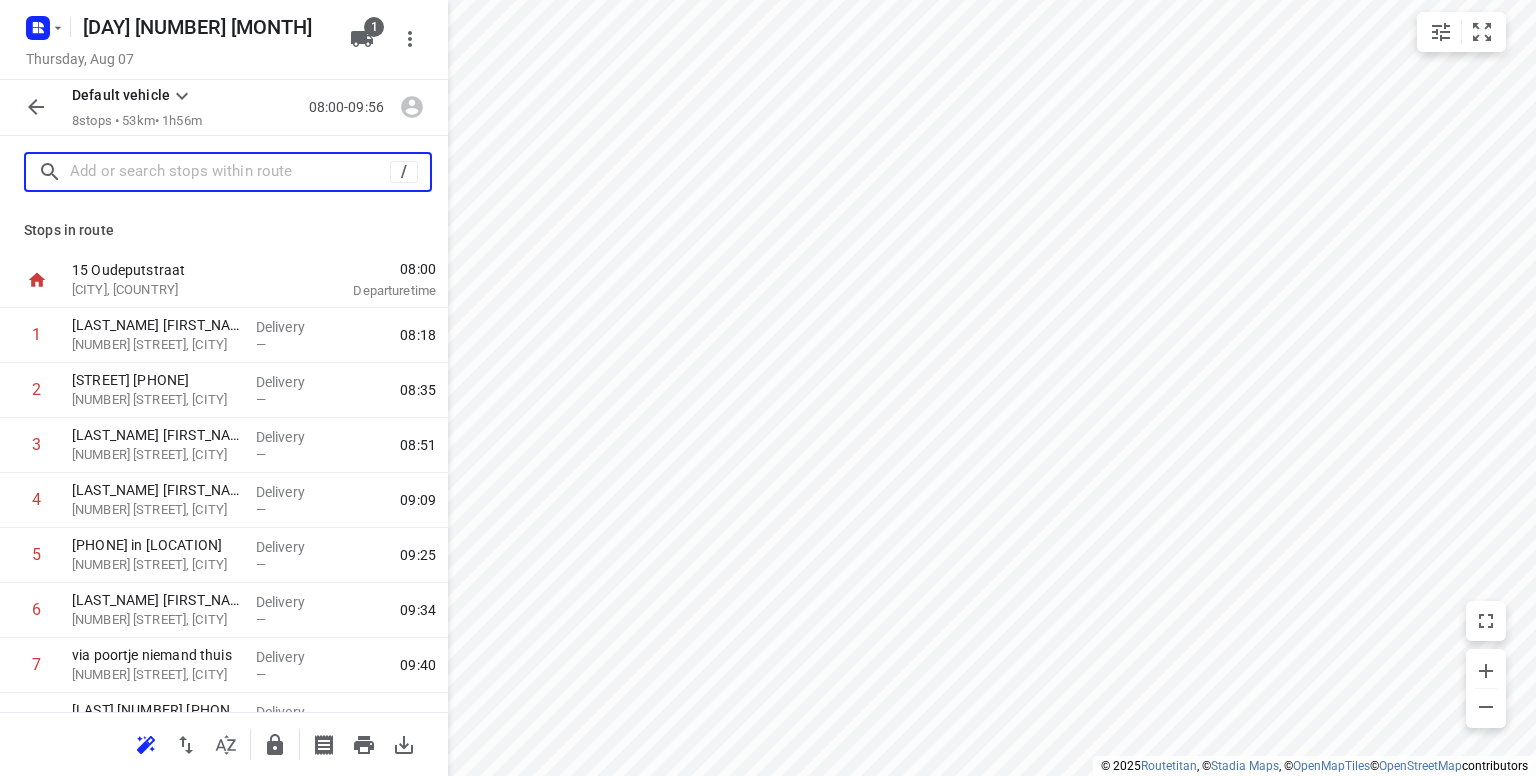 click at bounding box center (230, 172) 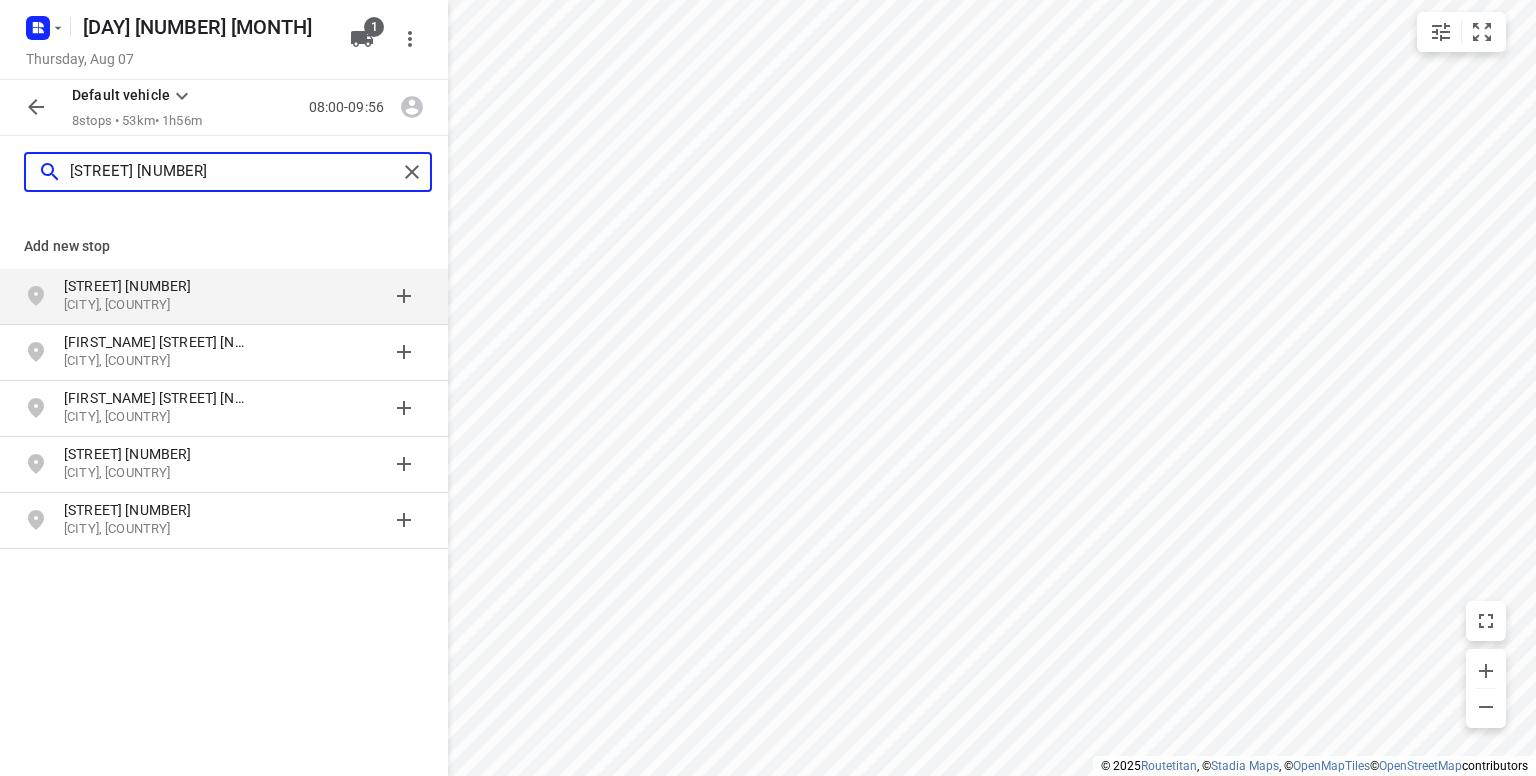 click on "[STREET] [NUMBER]" at bounding box center (233, 172) 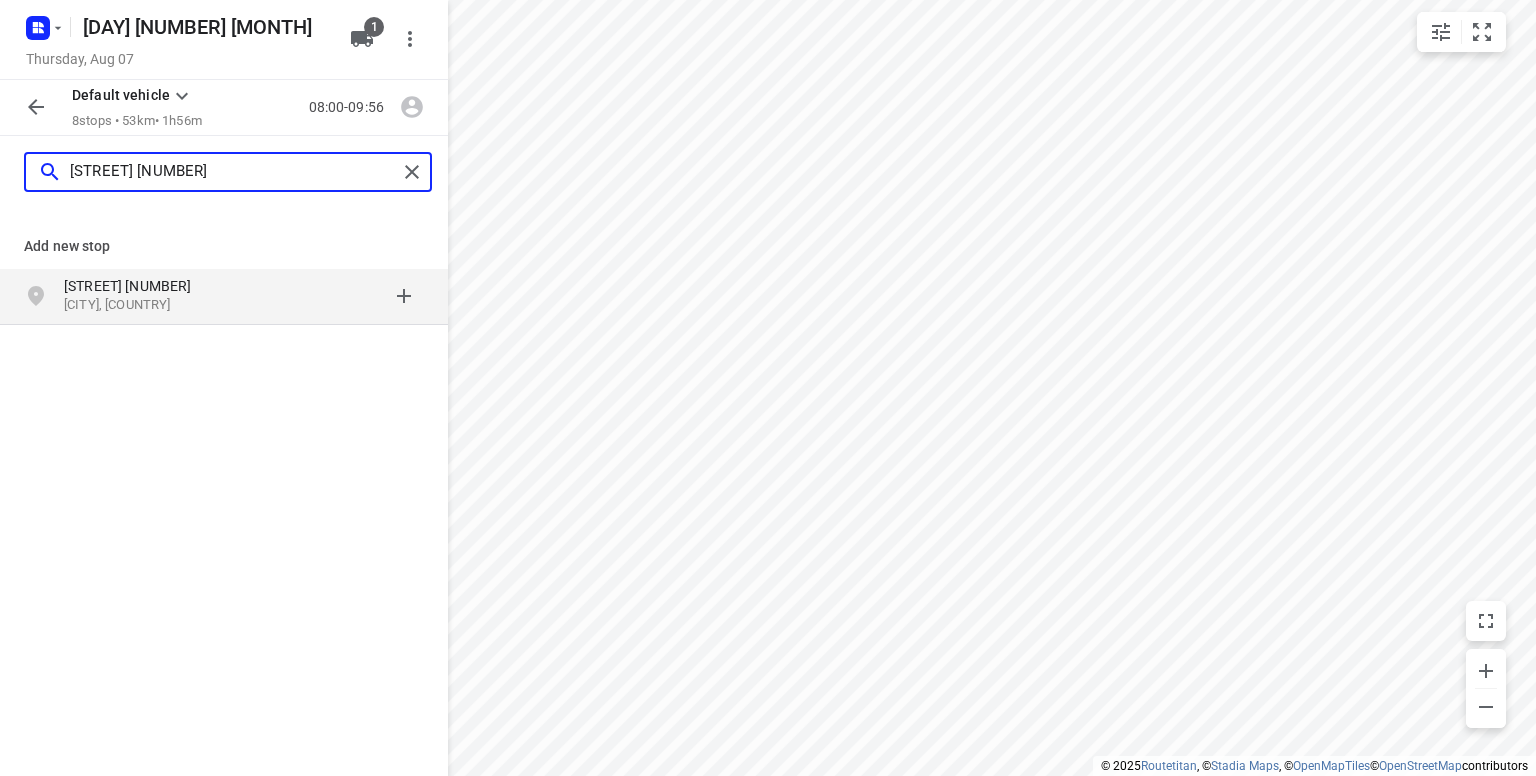 click on "[STREET] [NUMBER]" at bounding box center [233, 172] 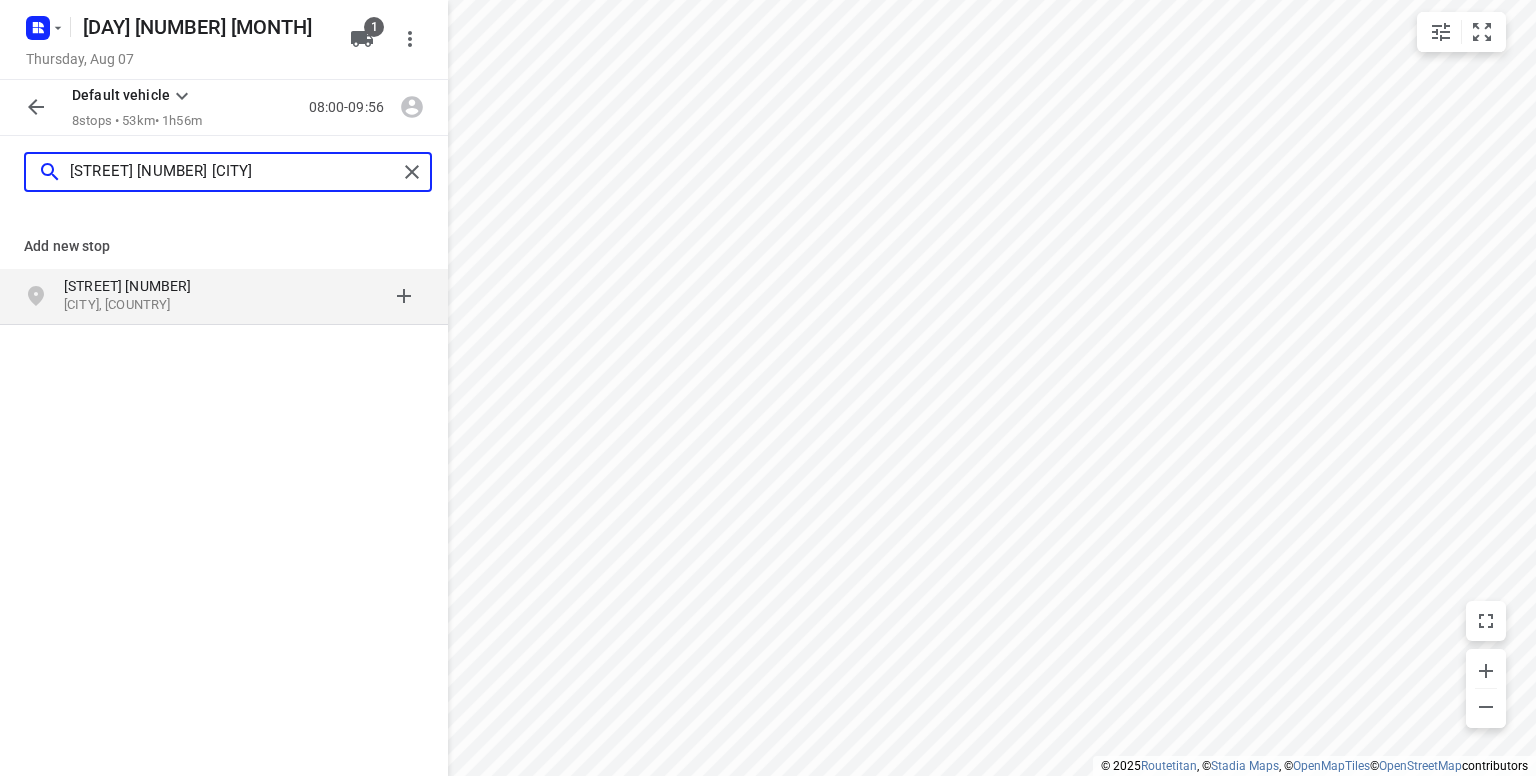 type on "[STREET] [NUMBER] [CITY]" 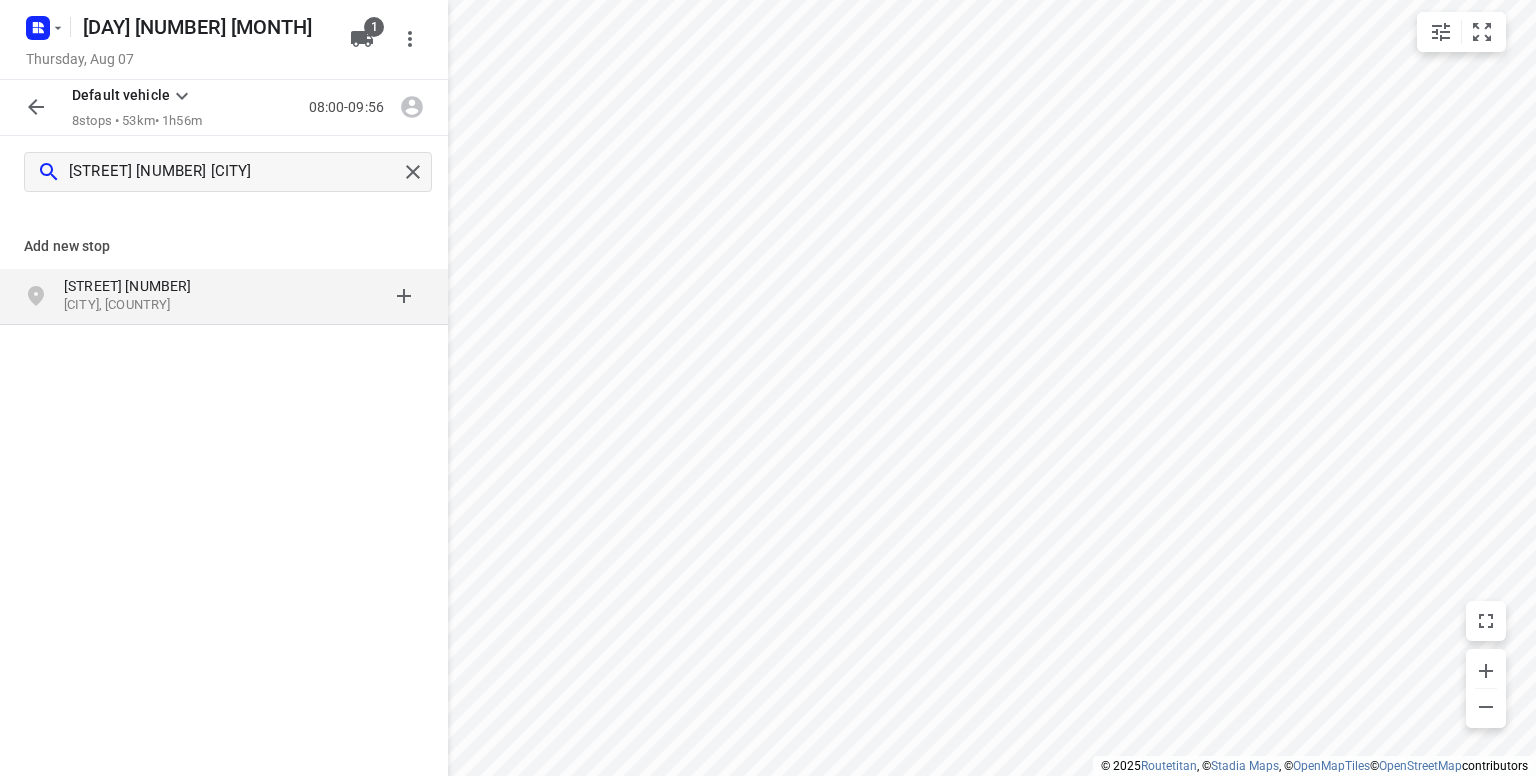 click on "[STREET] [NUMBER]" at bounding box center [156, 286] 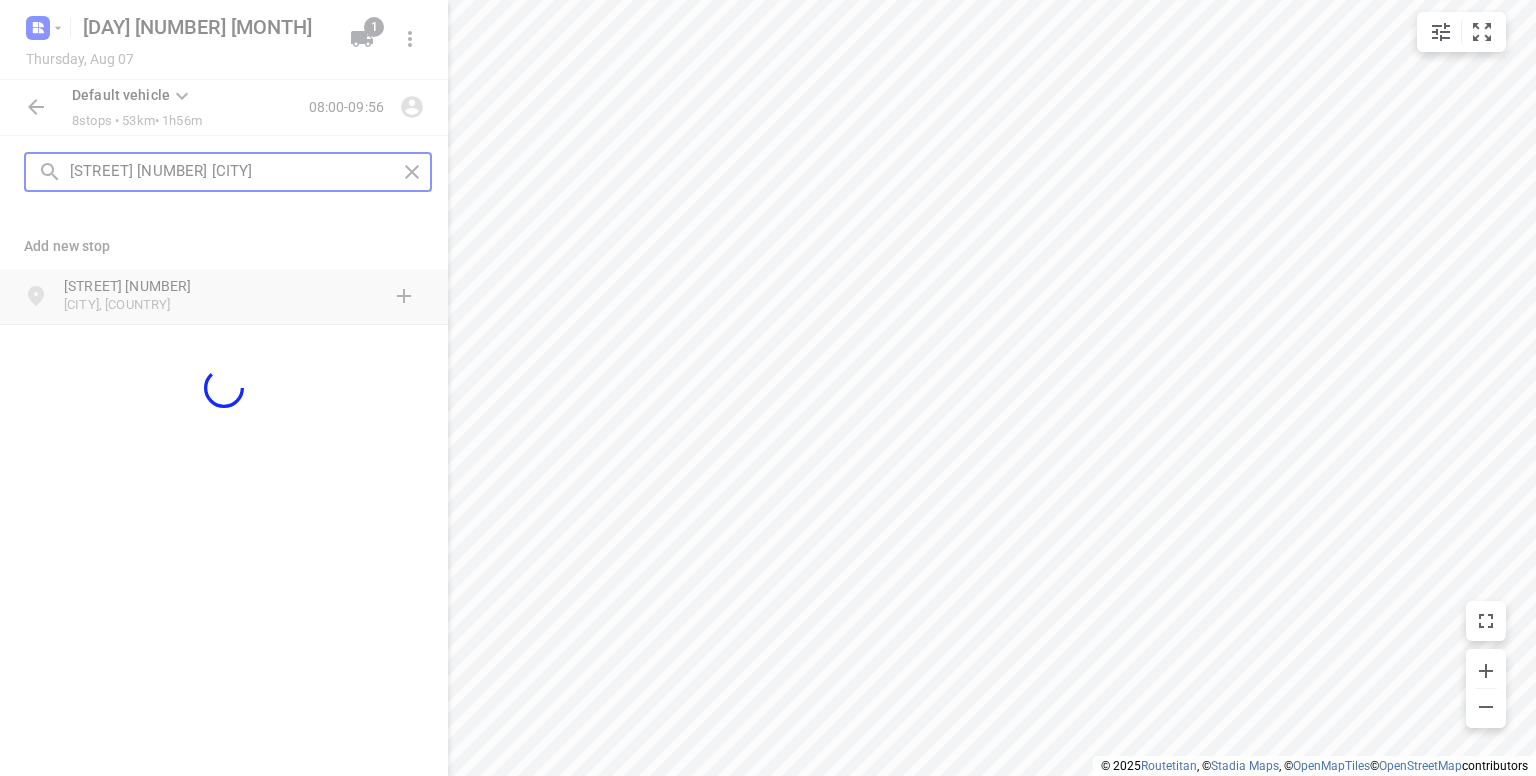 type 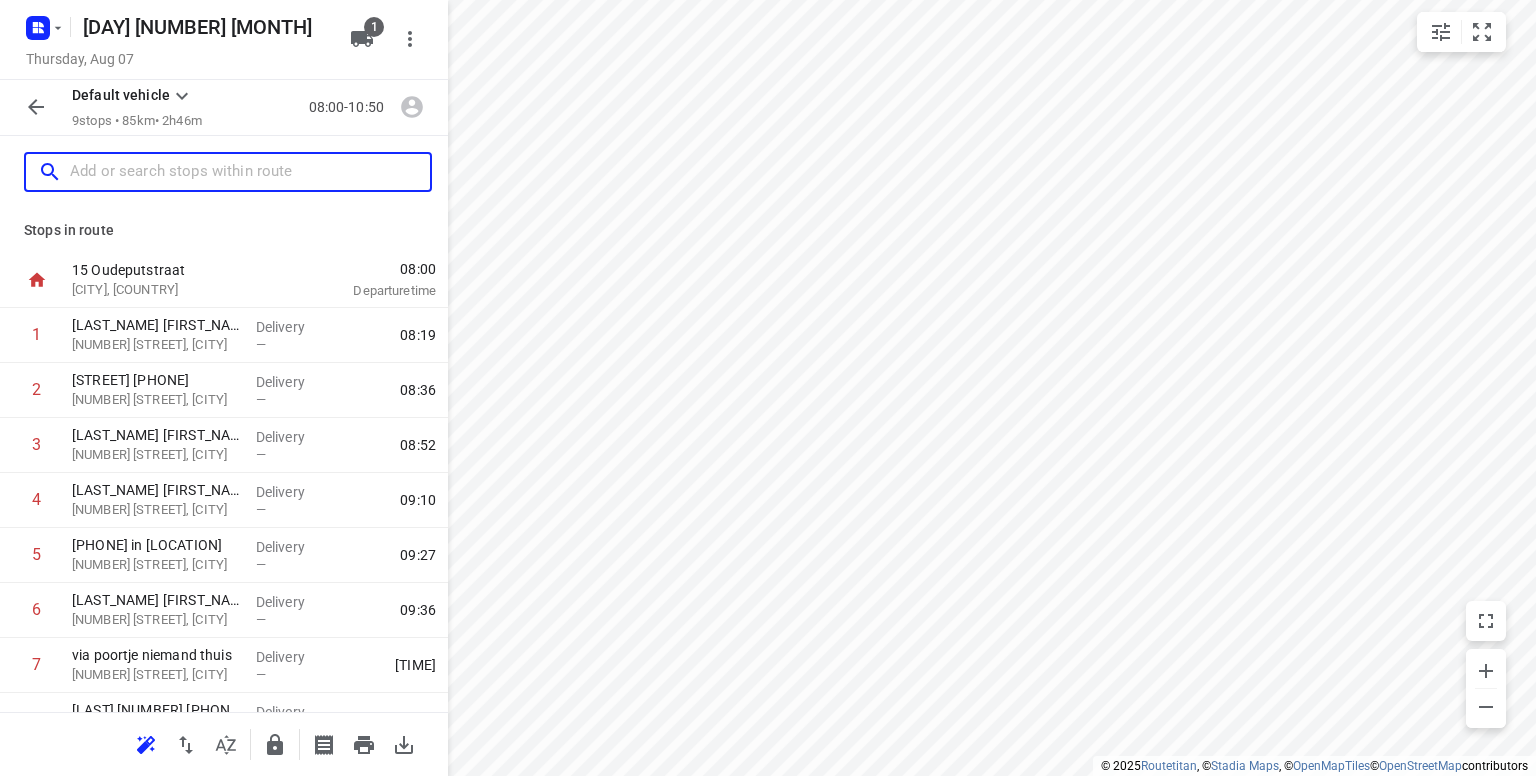 scroll, scrollTop: 145, scrollLeft: 0, axis: vertical 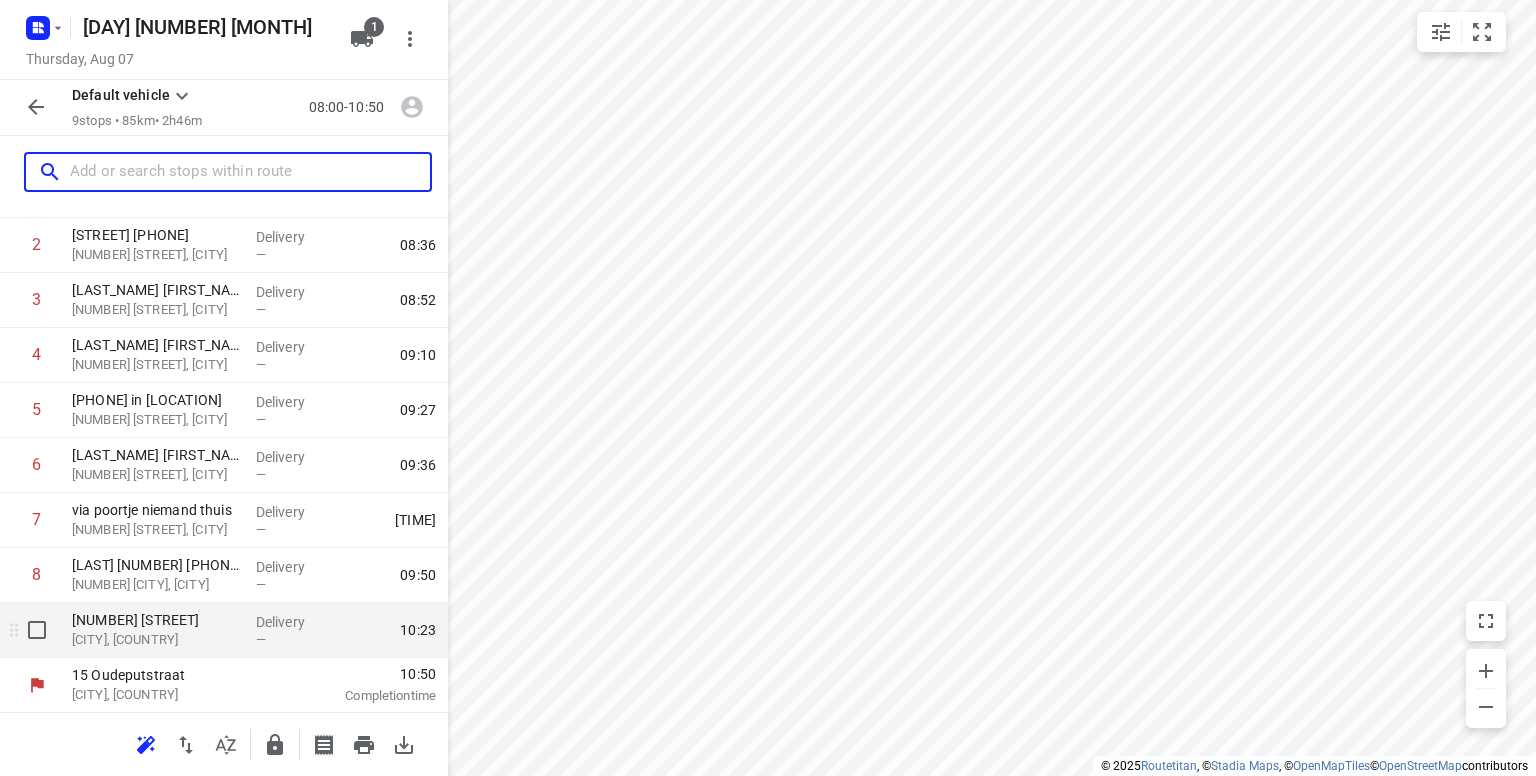 click on "[NUMBER] [STREET]" at bounding box center (156, 620) 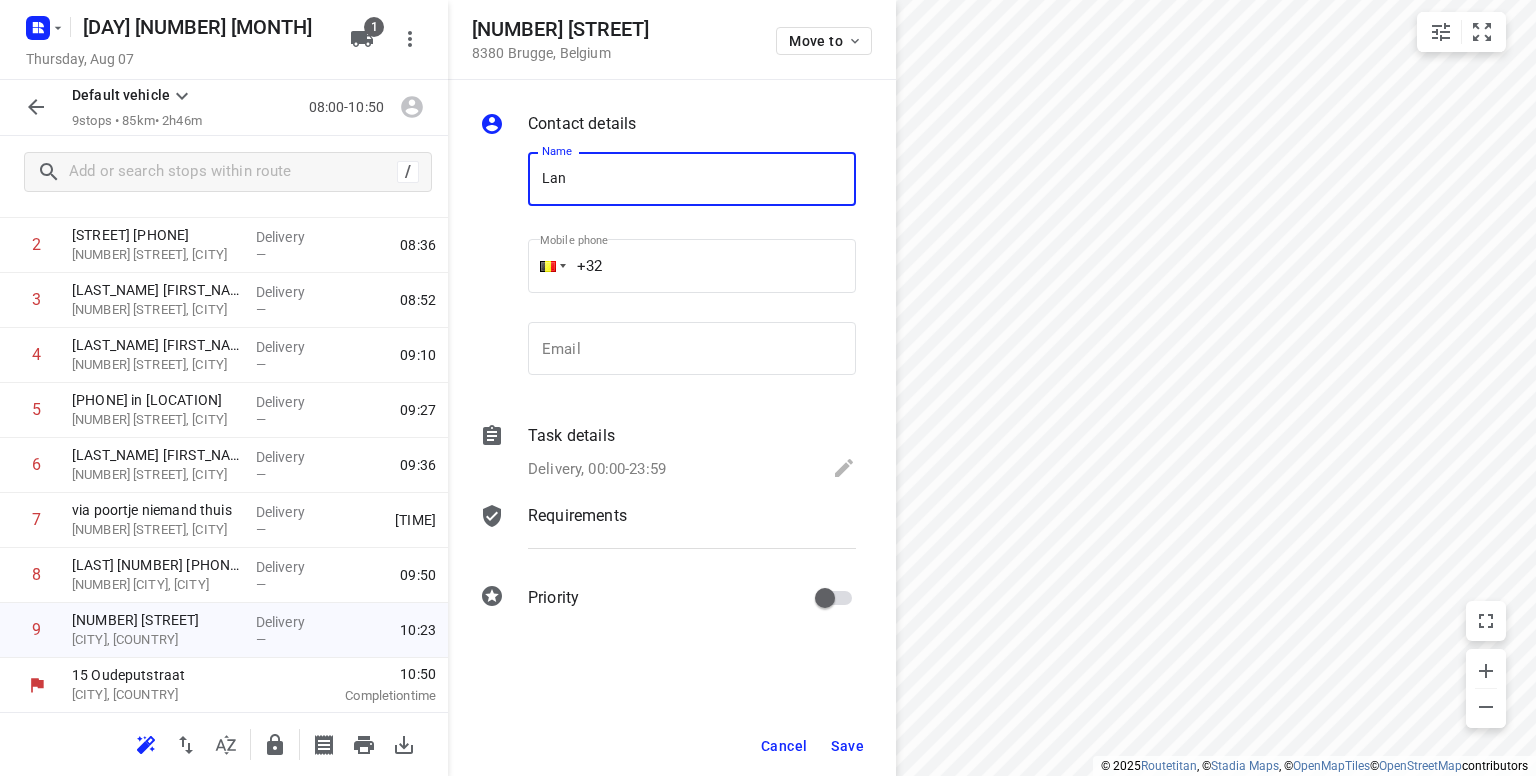 type on "[LAST] [NUMBER] [PHONE]" 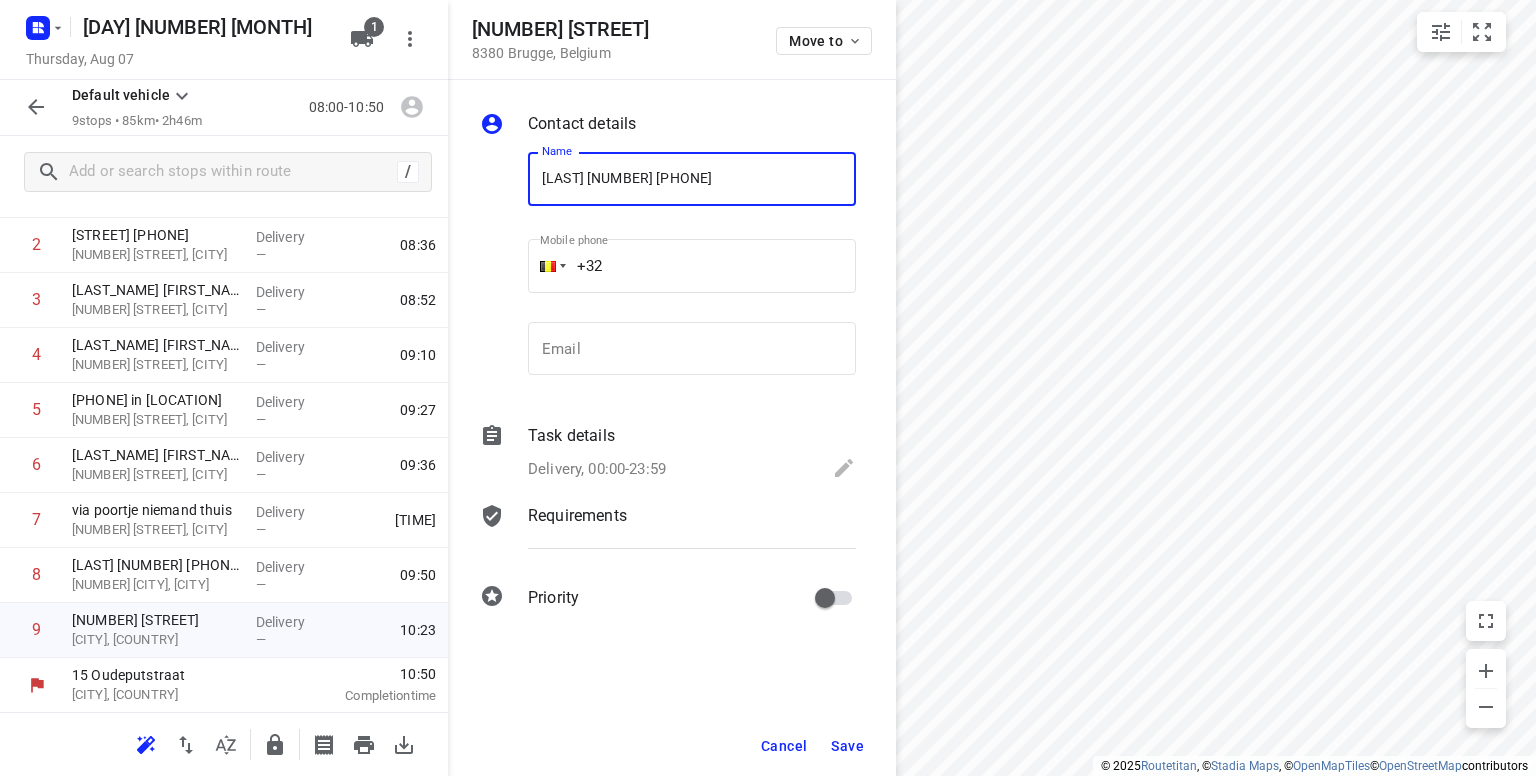 click on "Save" at bounding box center [847, 746] 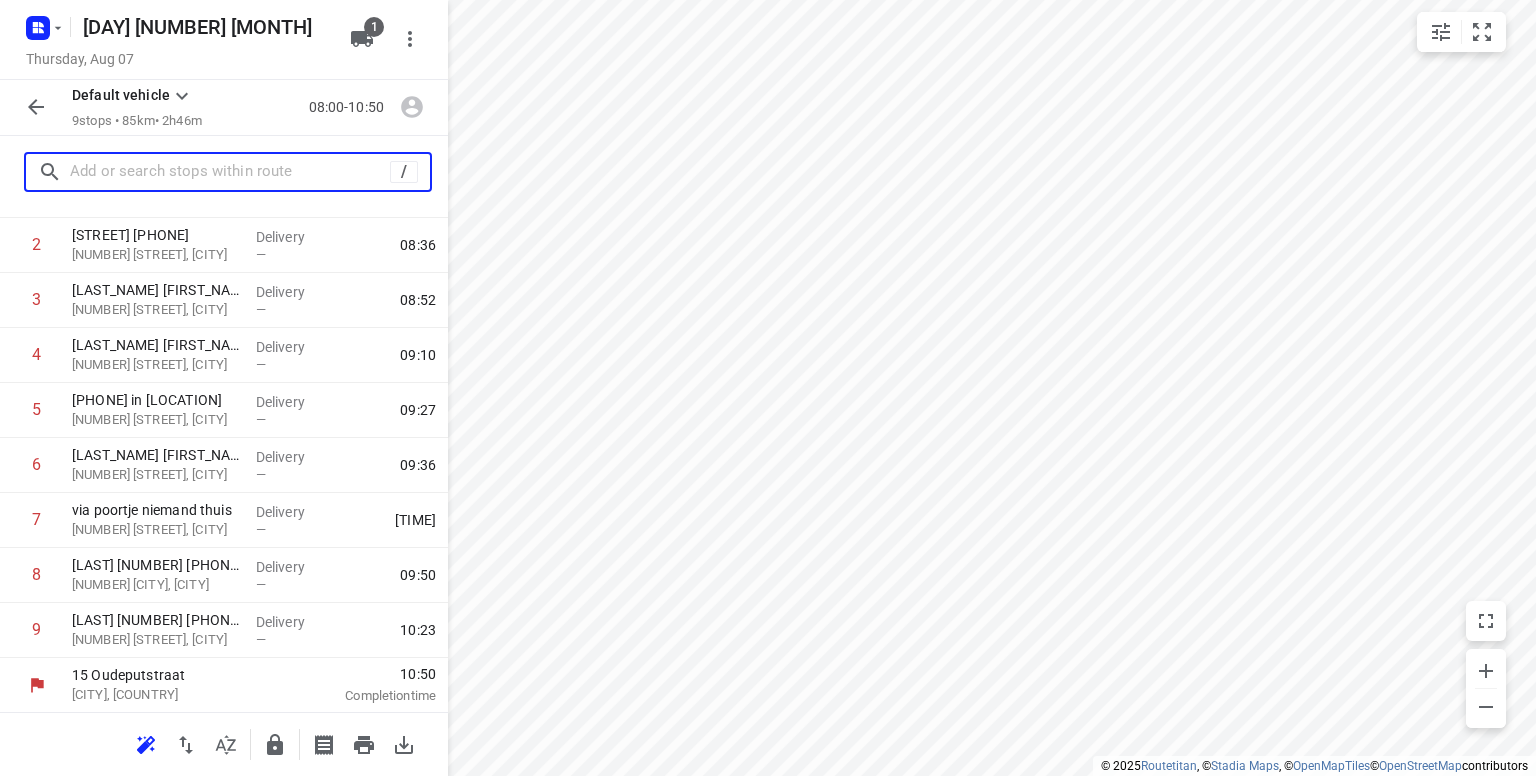 click at bounding box center (230, 172) 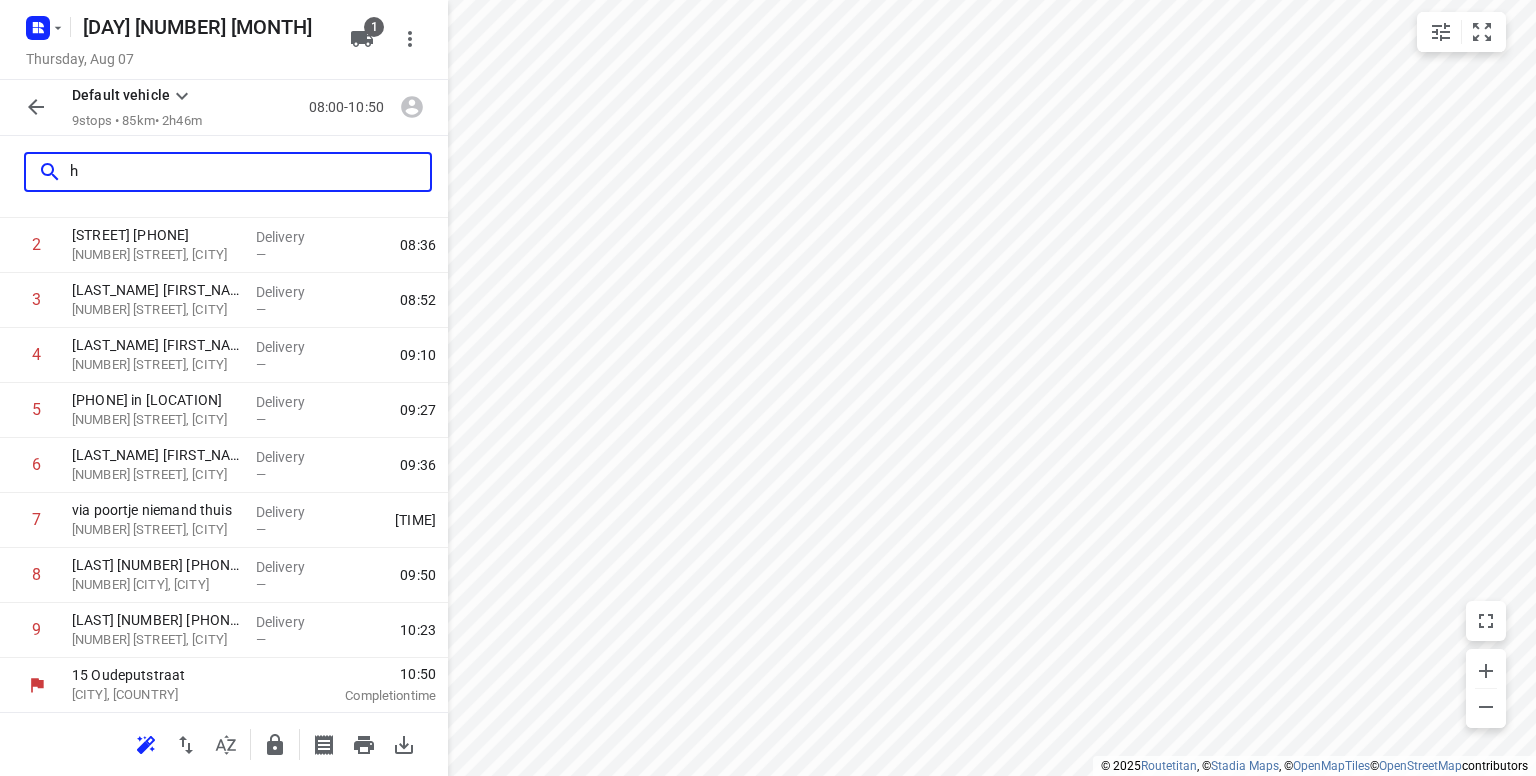 scroll, scrollTop: 0, scrollLeft: 0, axis: both 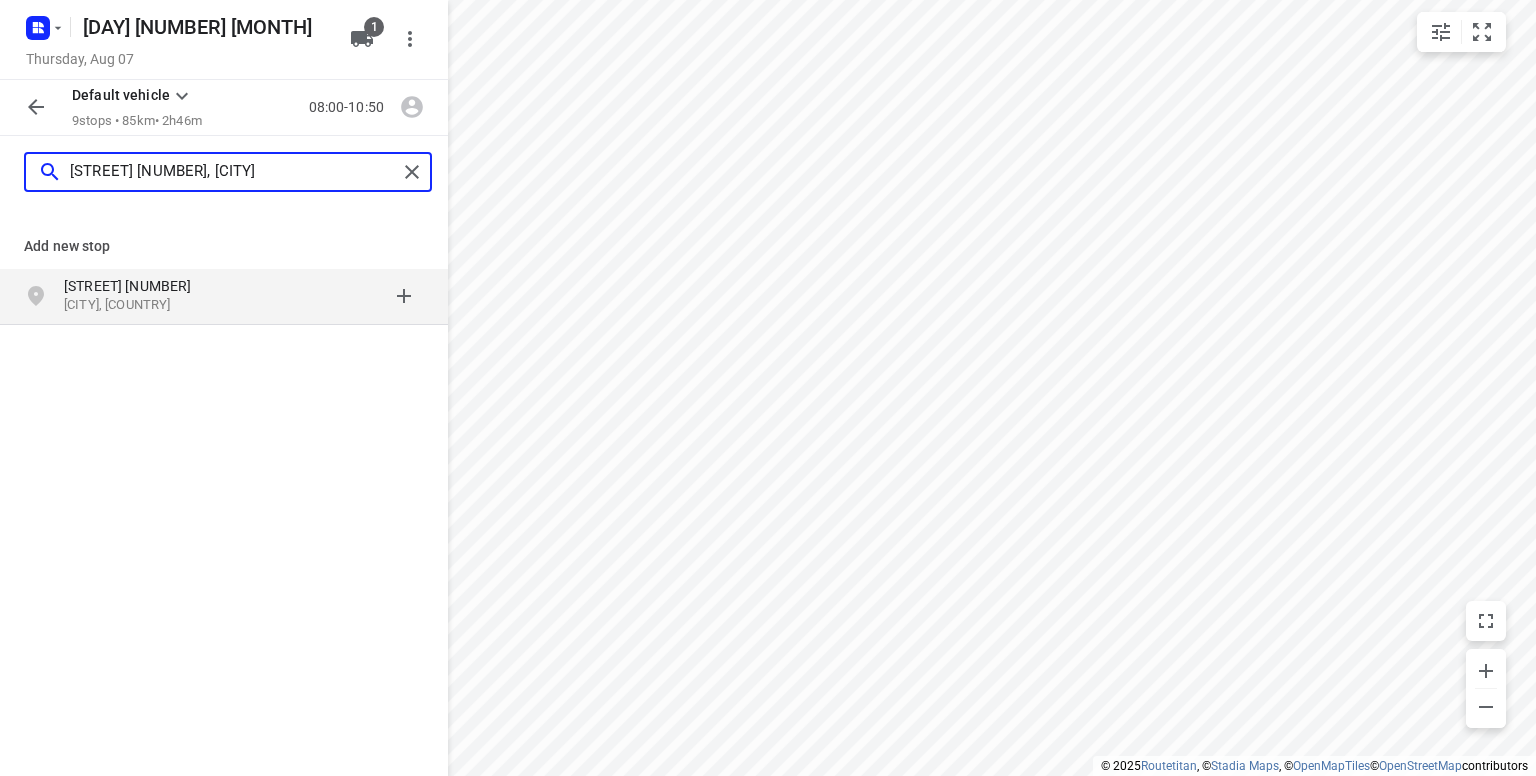 click on "[STREET] [NUMBER], [CITY]" at bounding box center [233, 172] 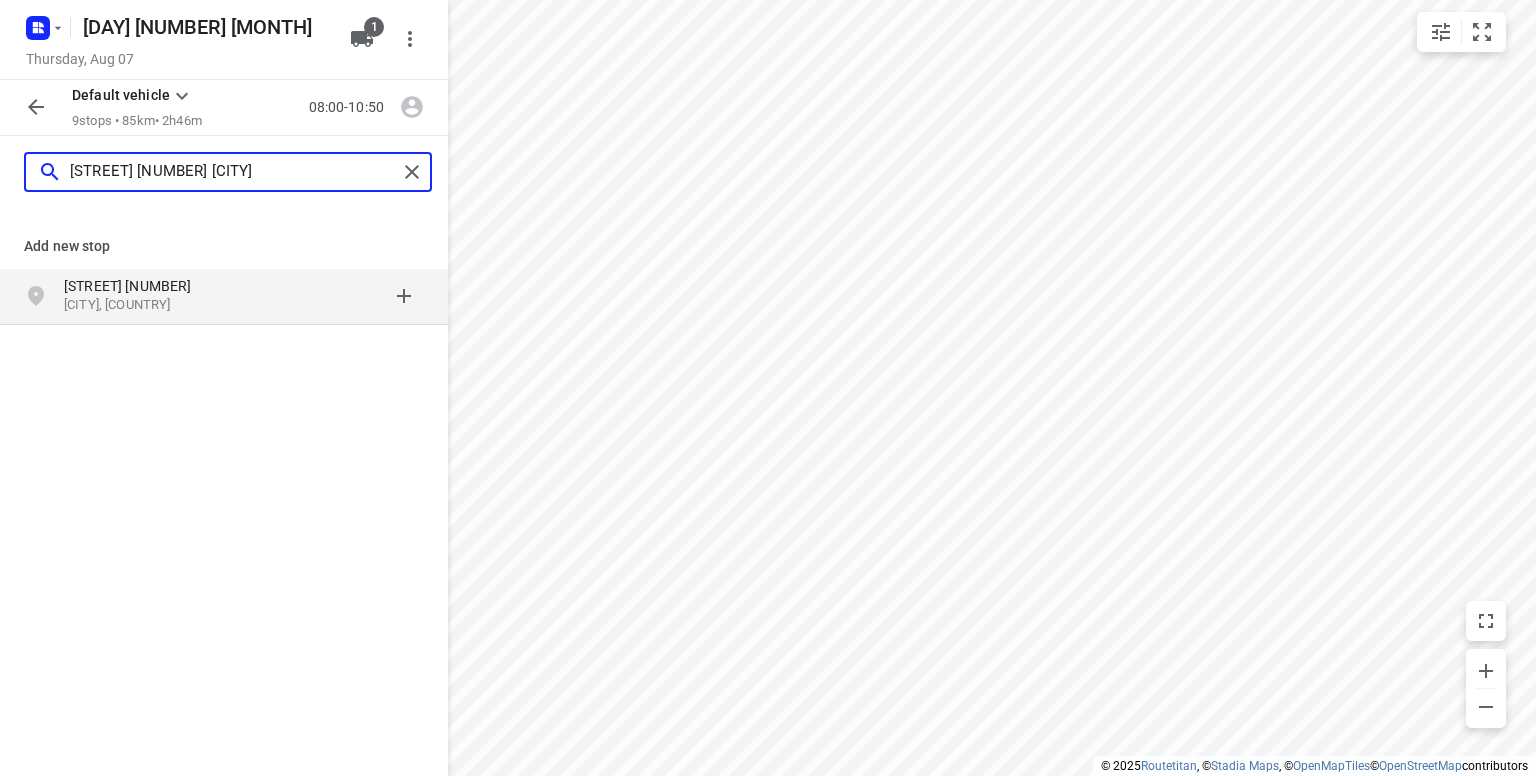 type on "[STREET] [NUMBER] [CITY]" 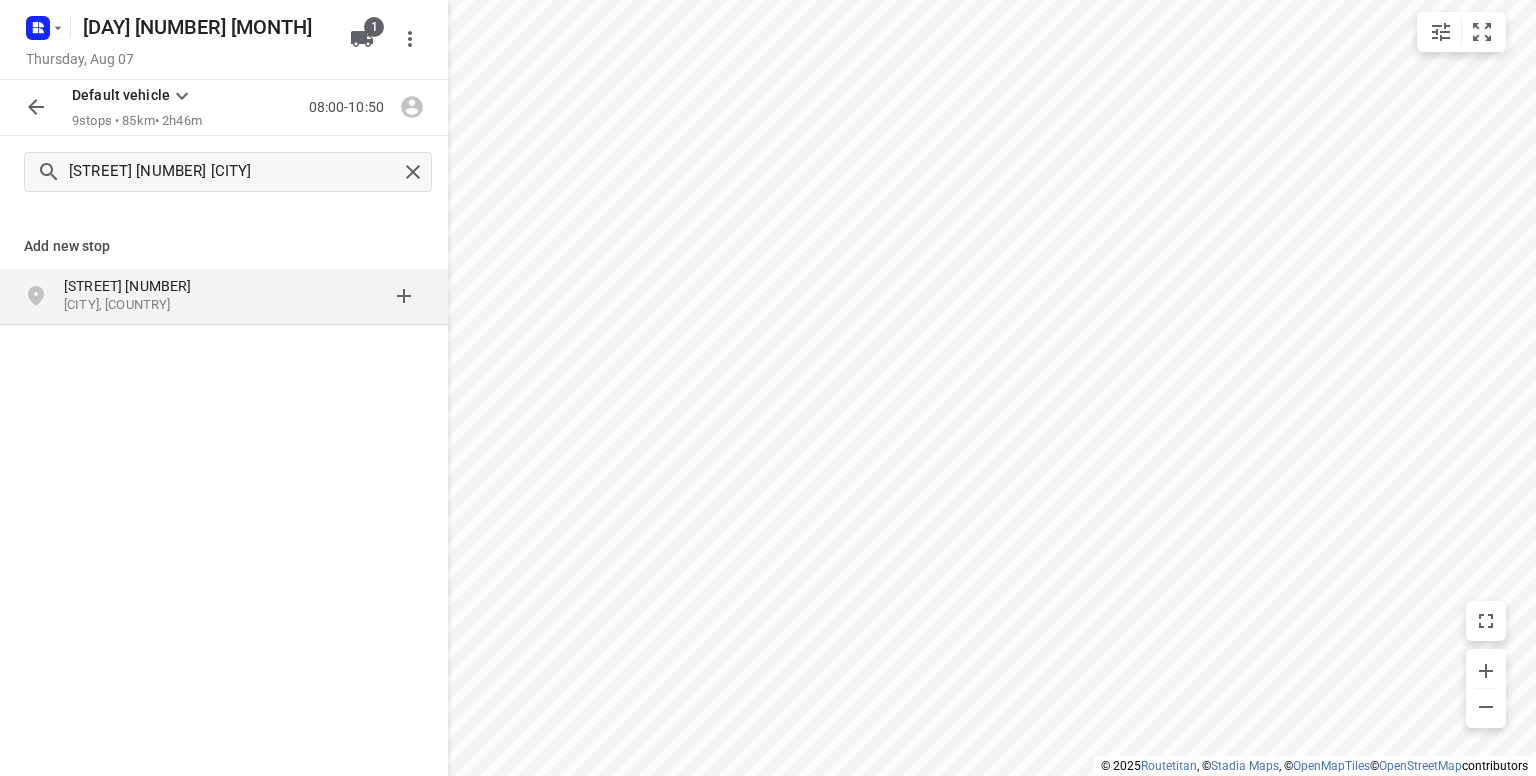 click on "[CITY], [COUNTRY]" at bounding box center (156, 305) 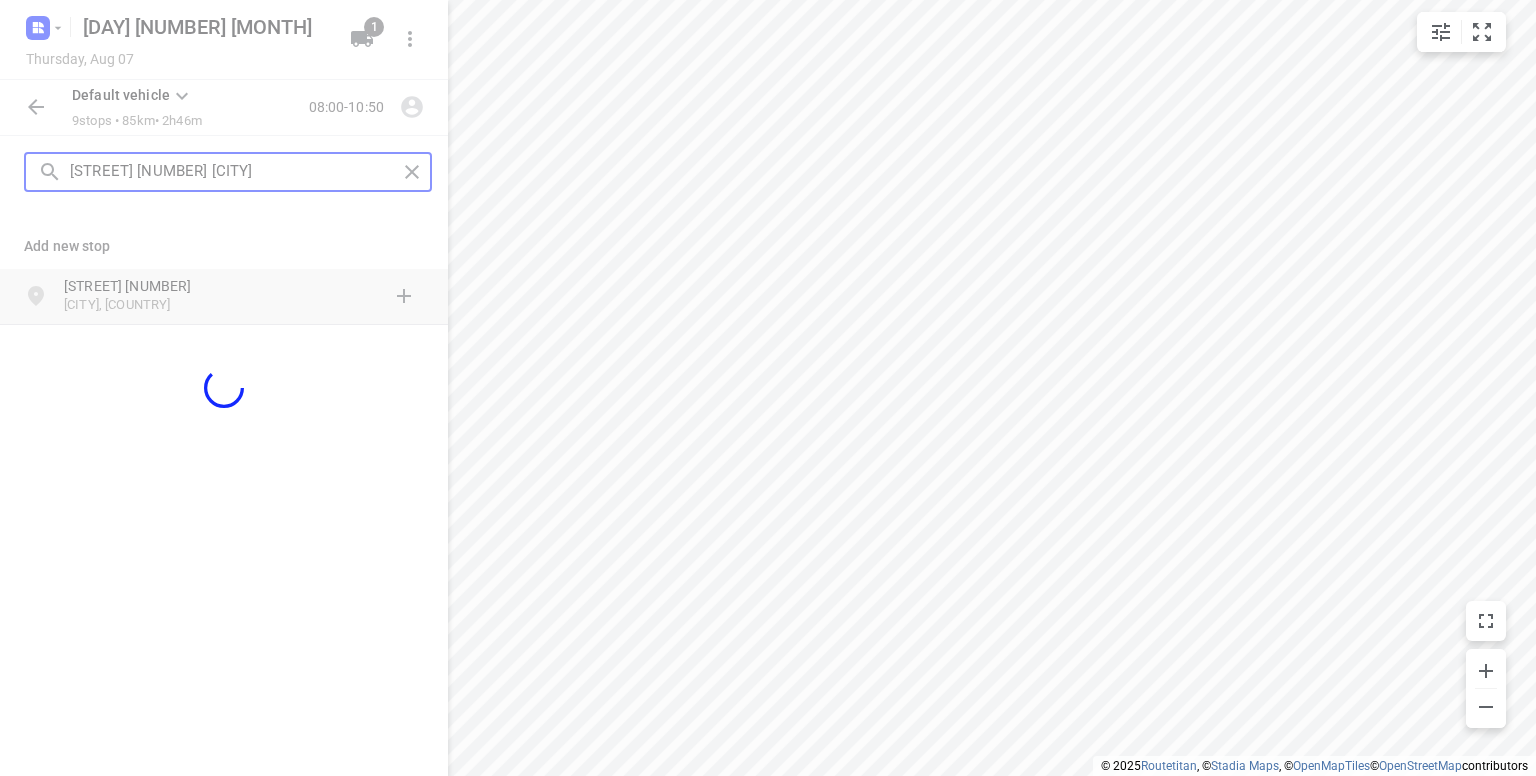 type 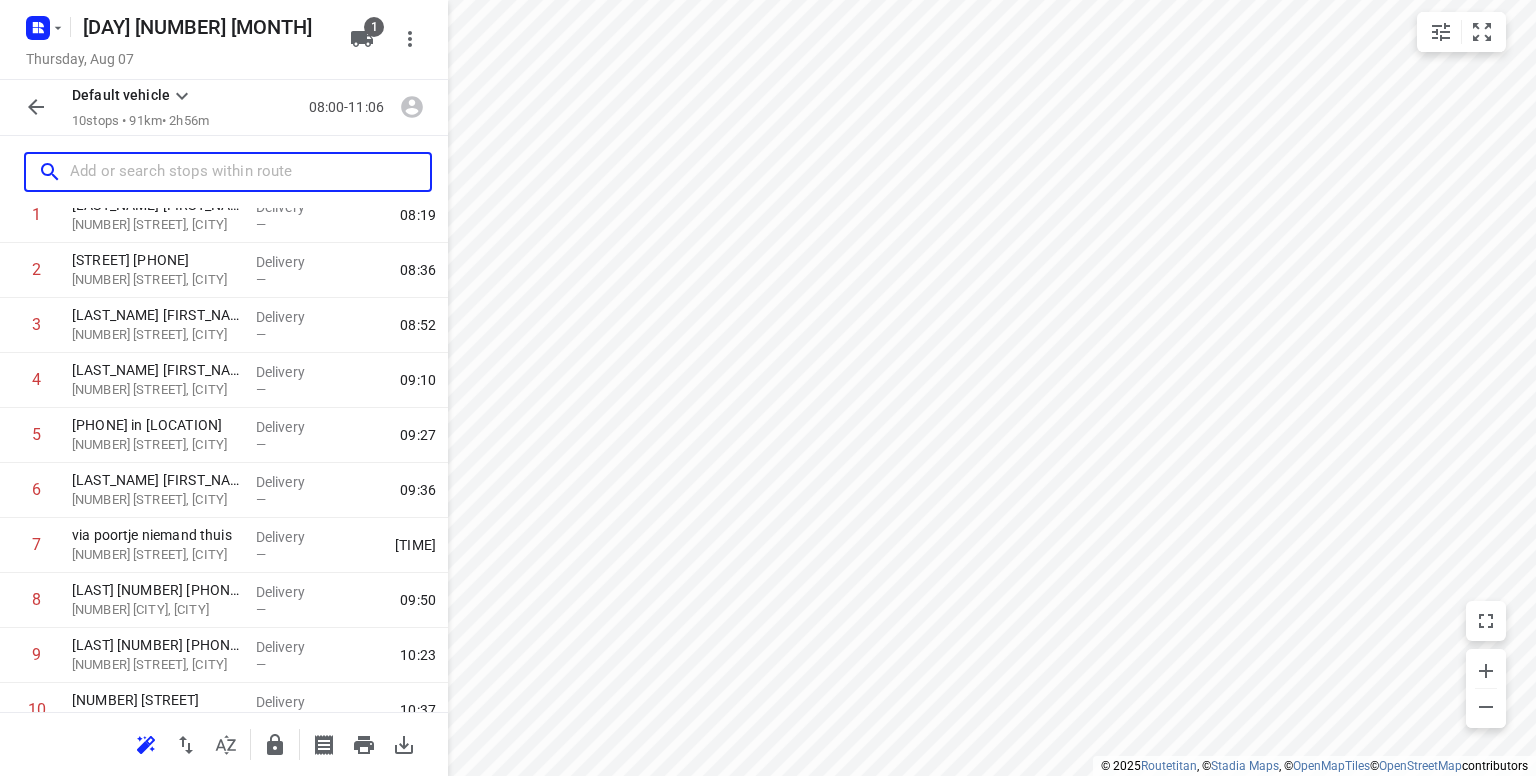 scroll, scrollTop: 200, scrollLeft: 0, axis: vertical 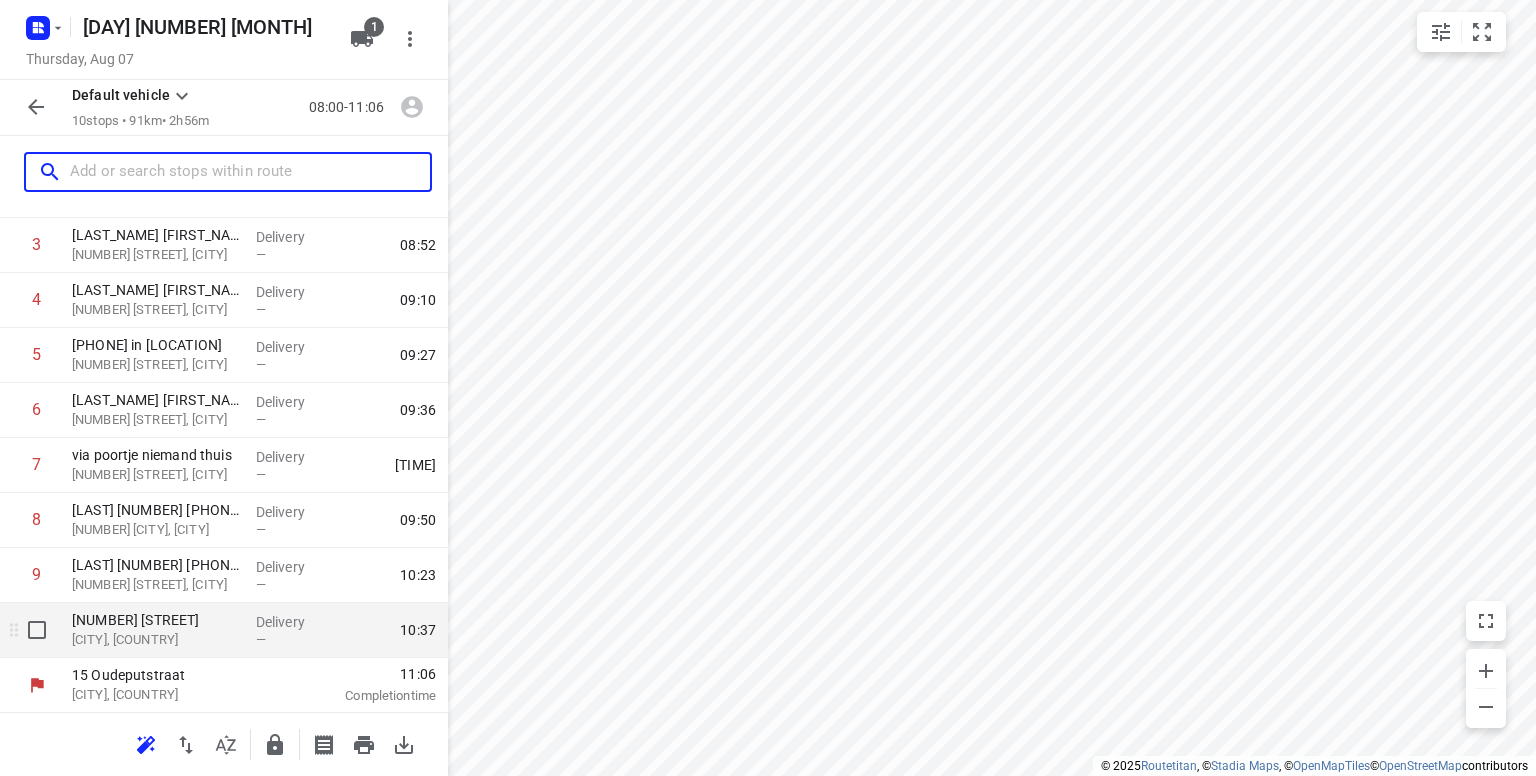 click on "[CITY], [COUNTRY]" at bounding box center [156, 640] 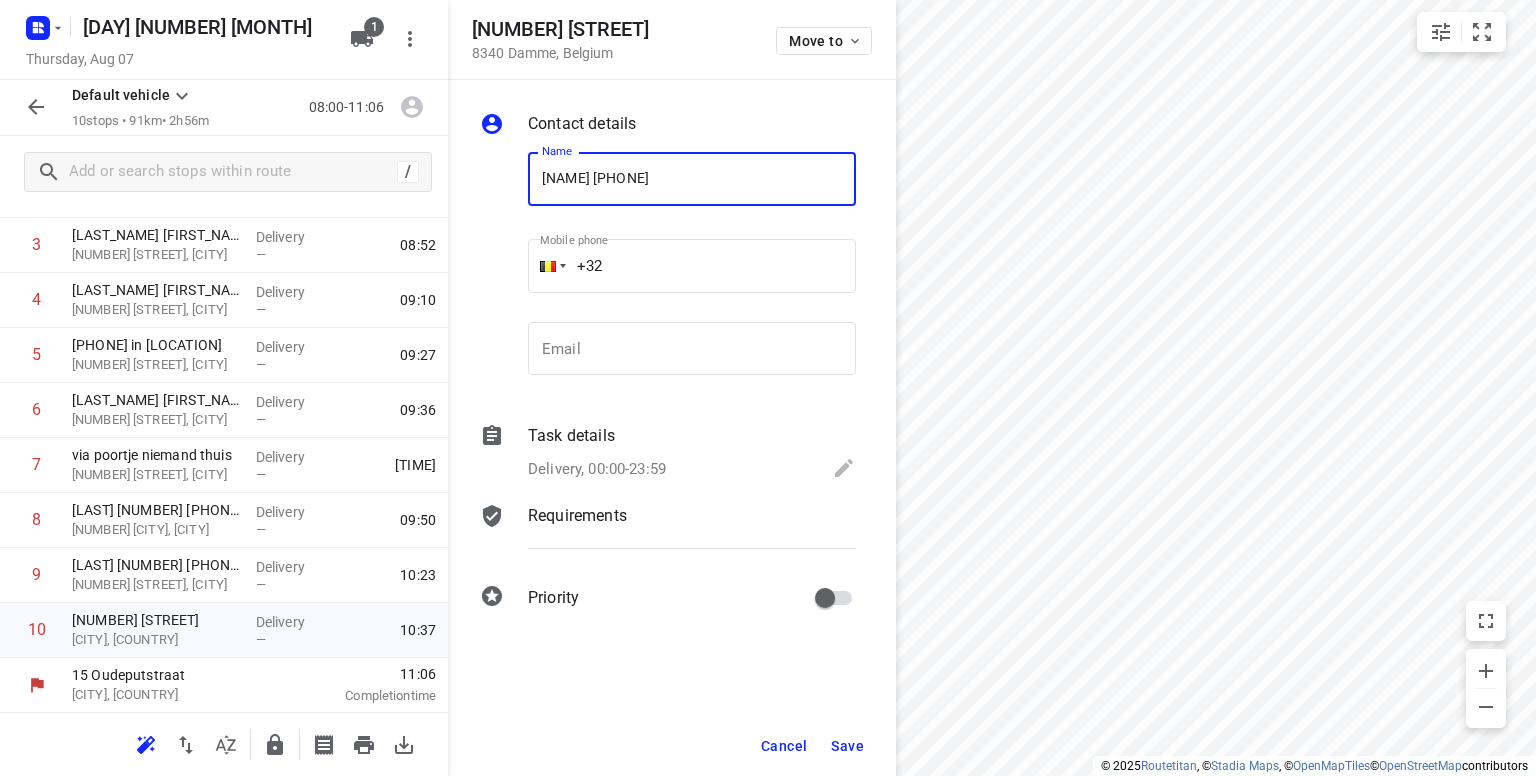 type on "[NAME] [PHONE]" 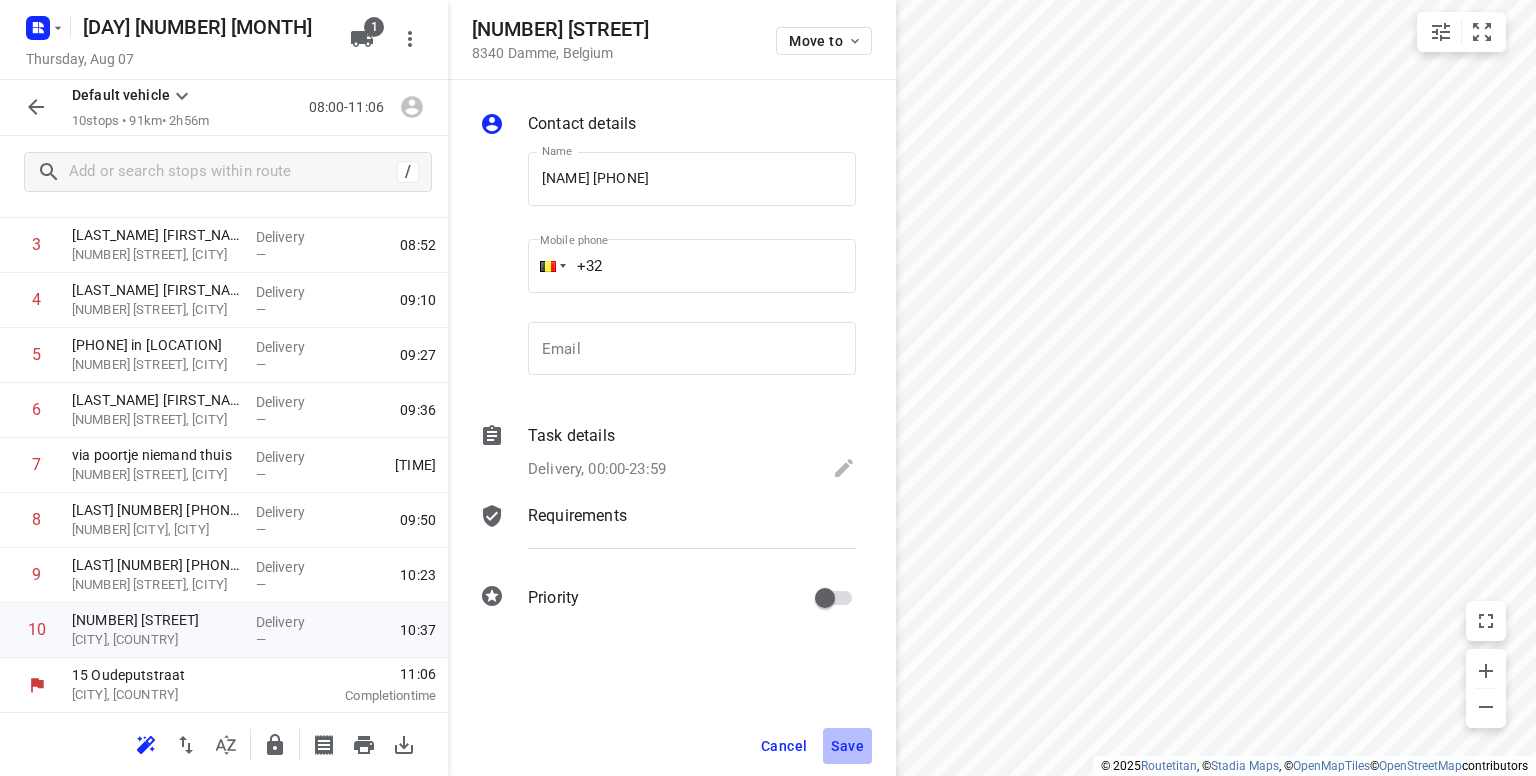 click on "Save" at bounding box center [847, 746] 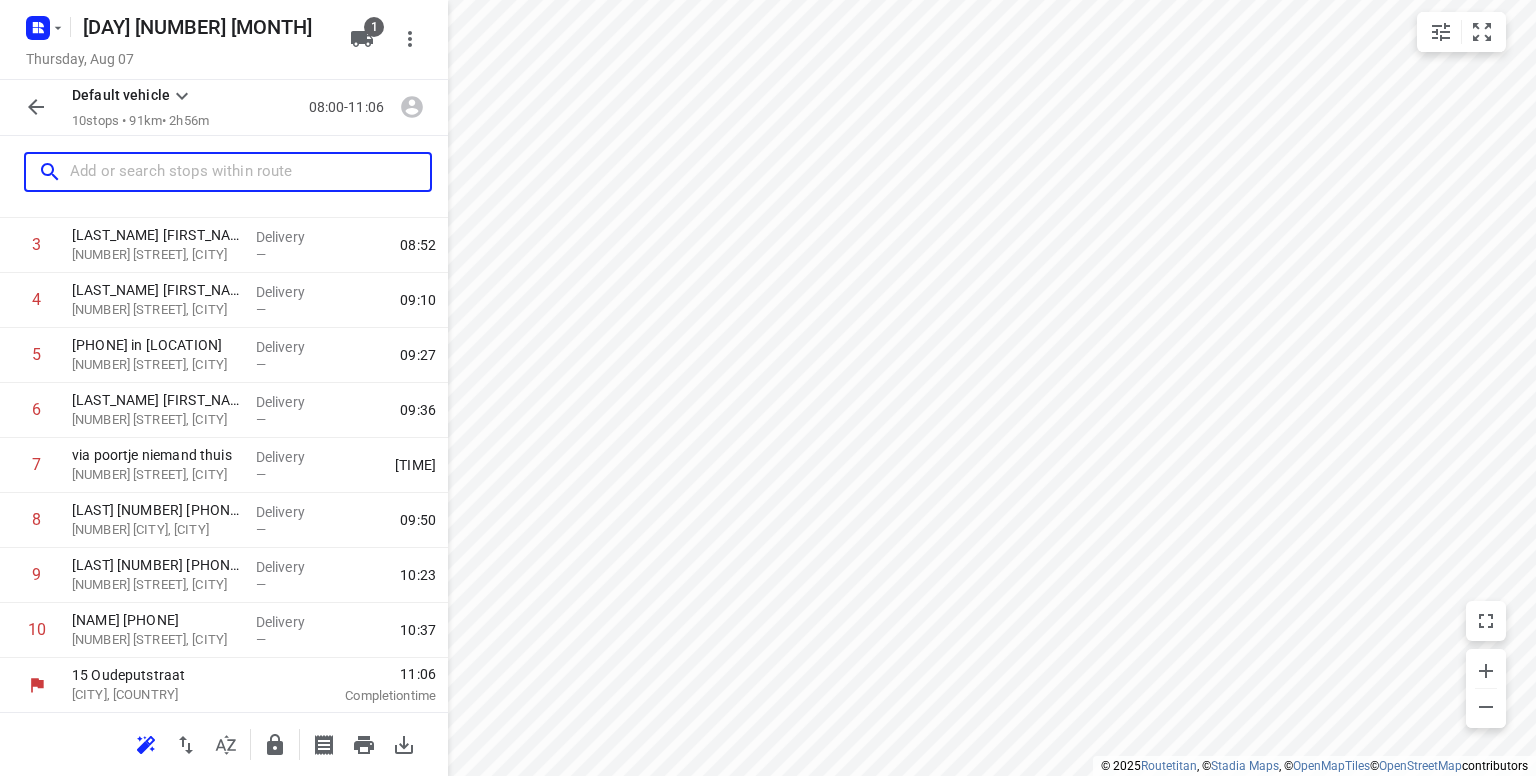 click at bounding box center [250, 172] 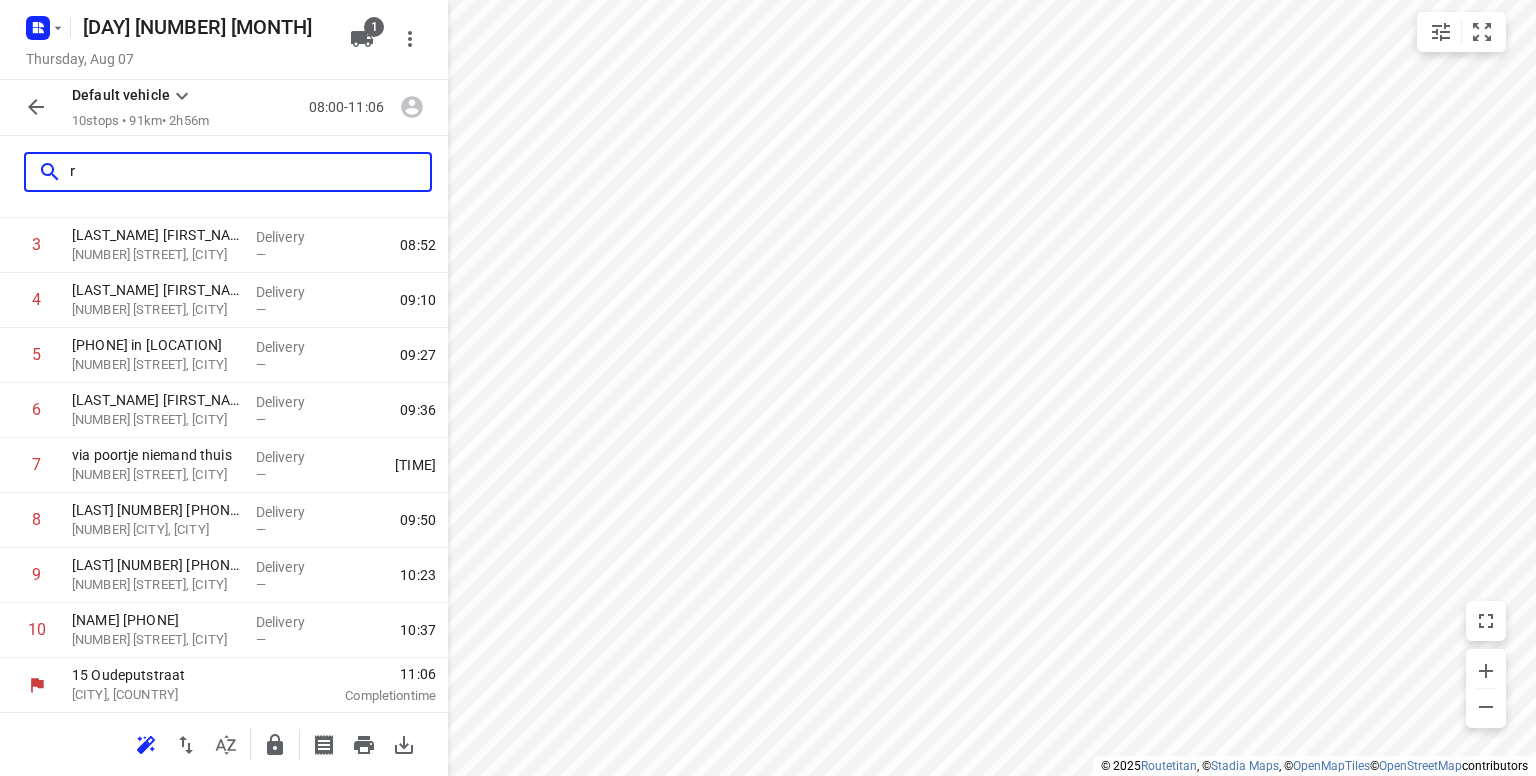 scroll, scrollTop: 0, scrollLeft: 0, axis: both 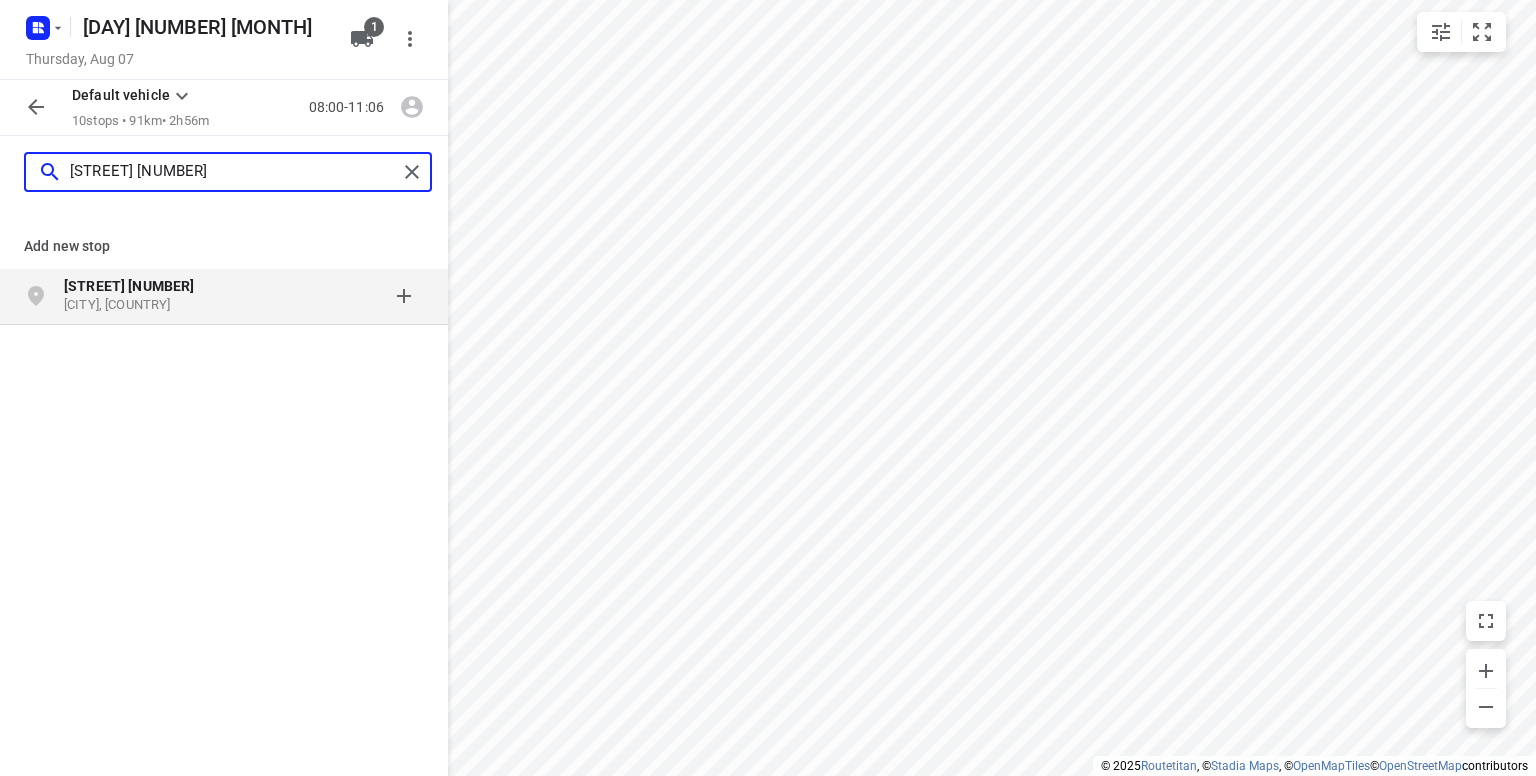 type on "[STREET] [NUMBER]" 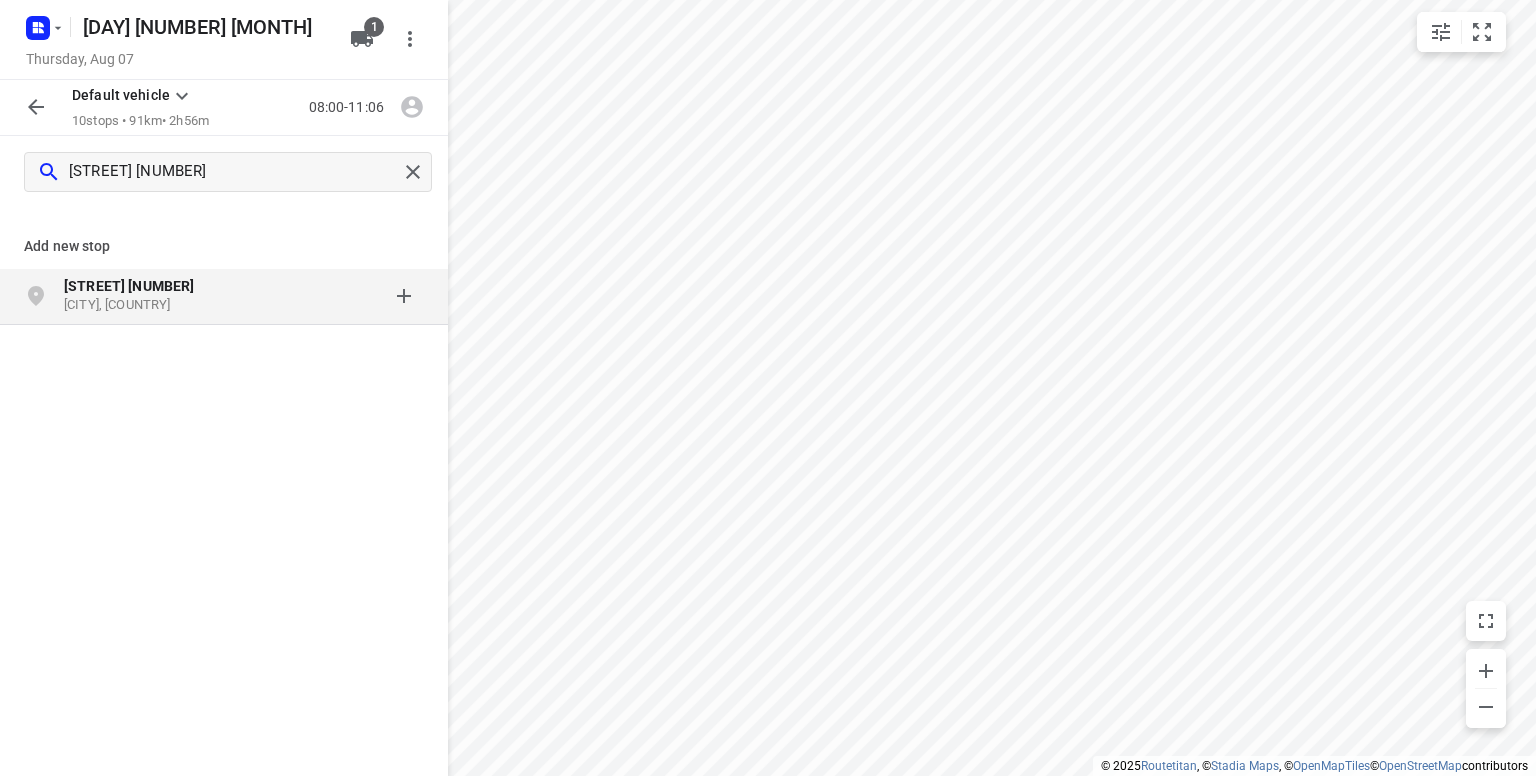 click on "[STREET] [NUMBER]" 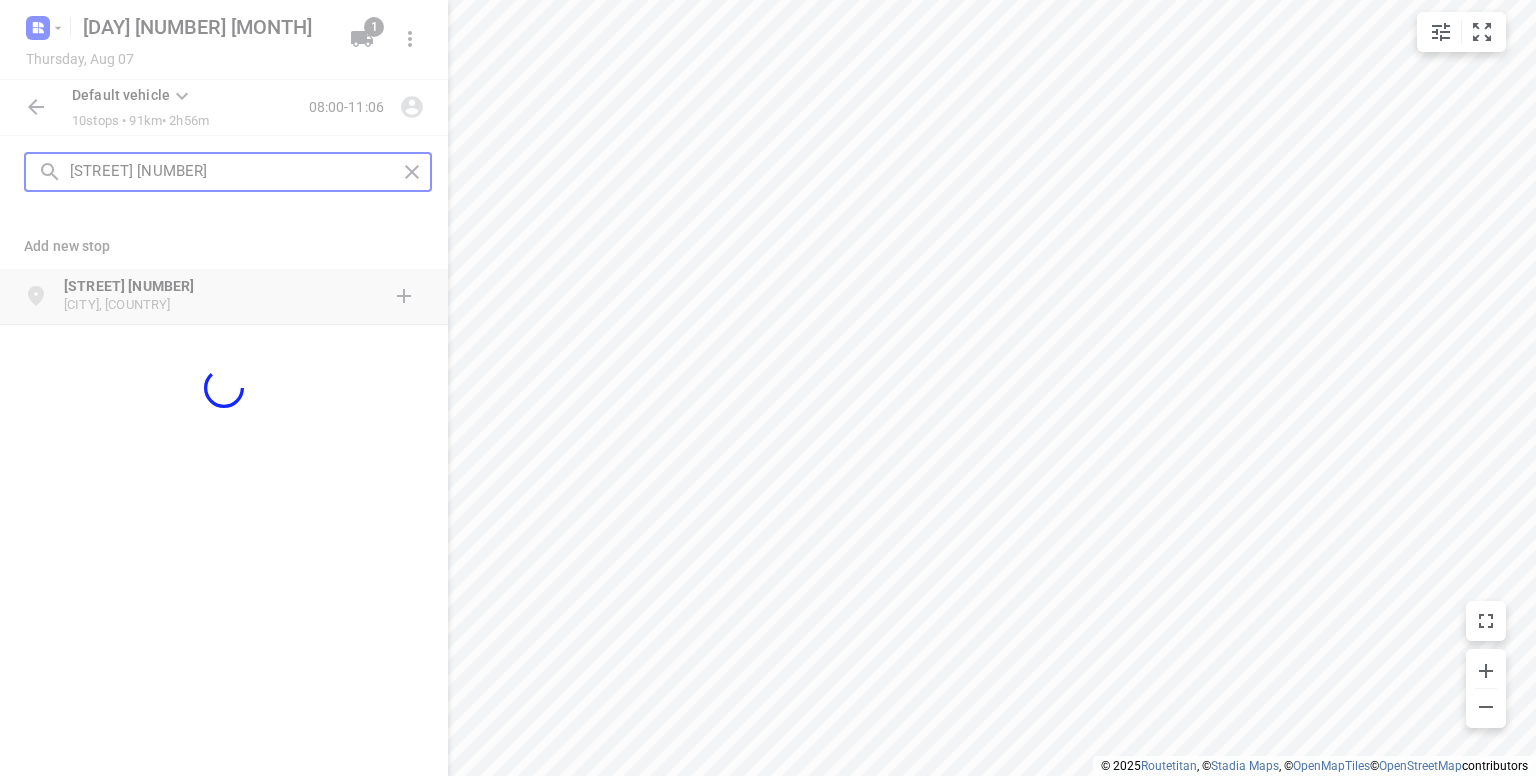 type 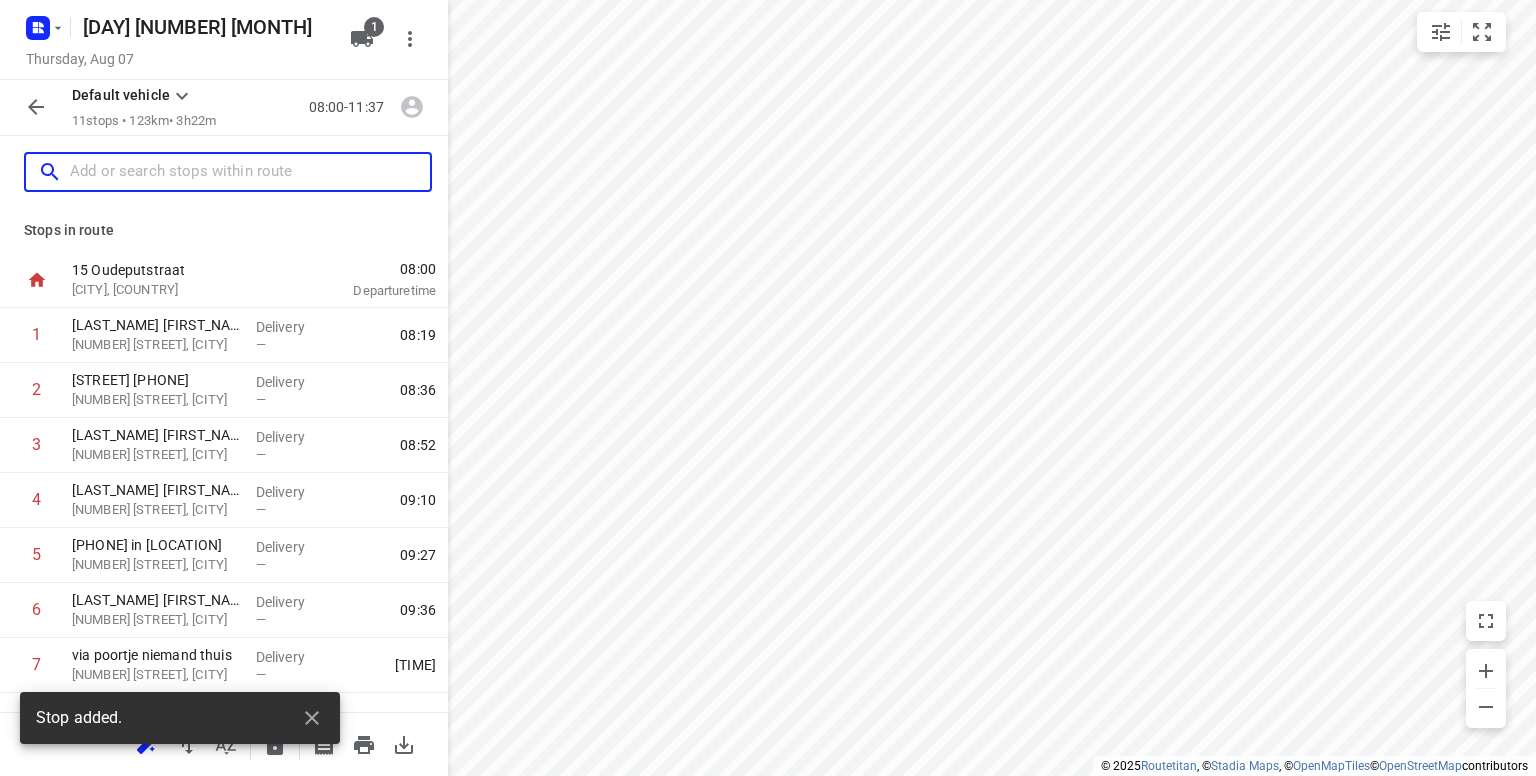 scroll, scrollTop: 256, scrollLeft: 0, axis: vertical 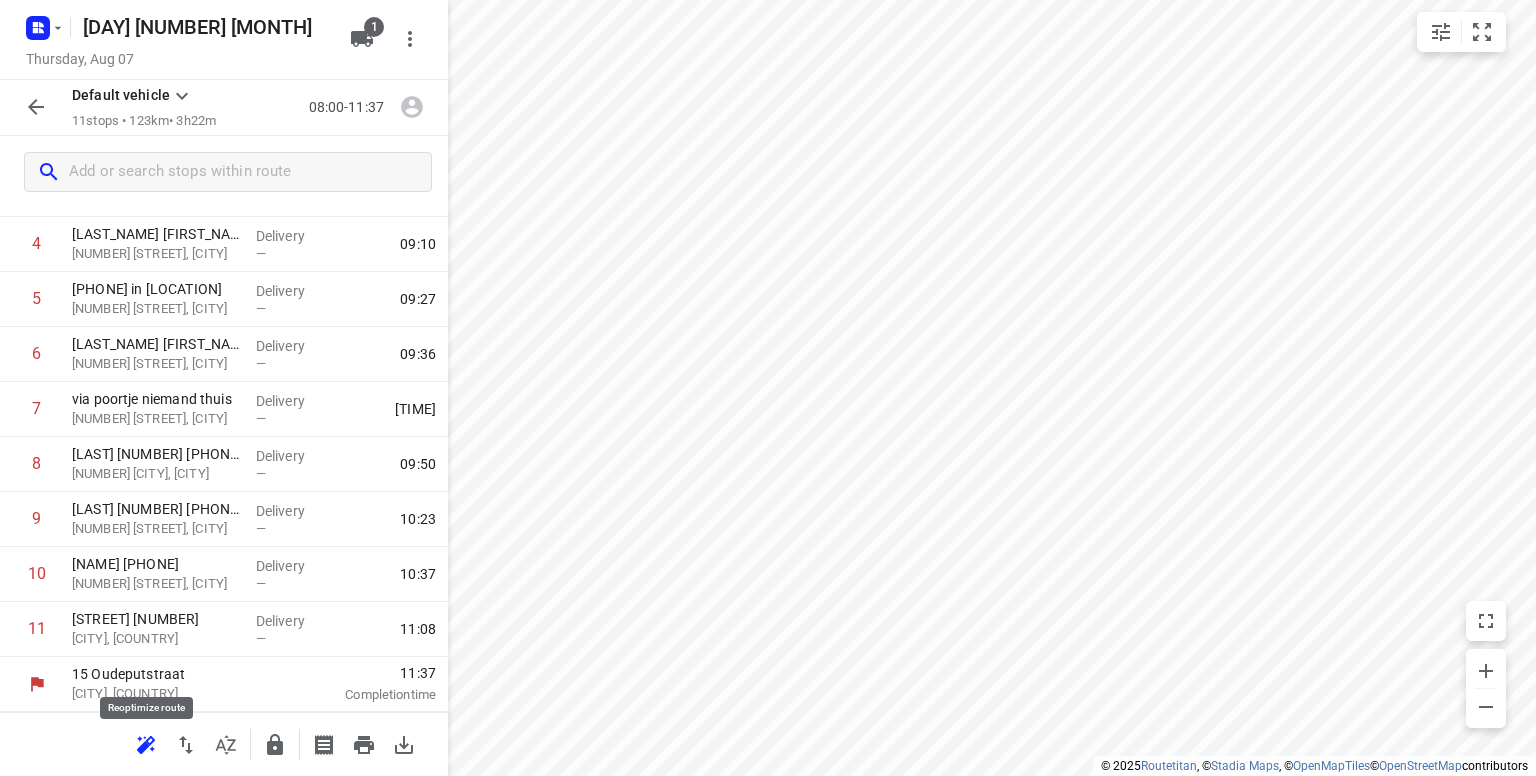 click 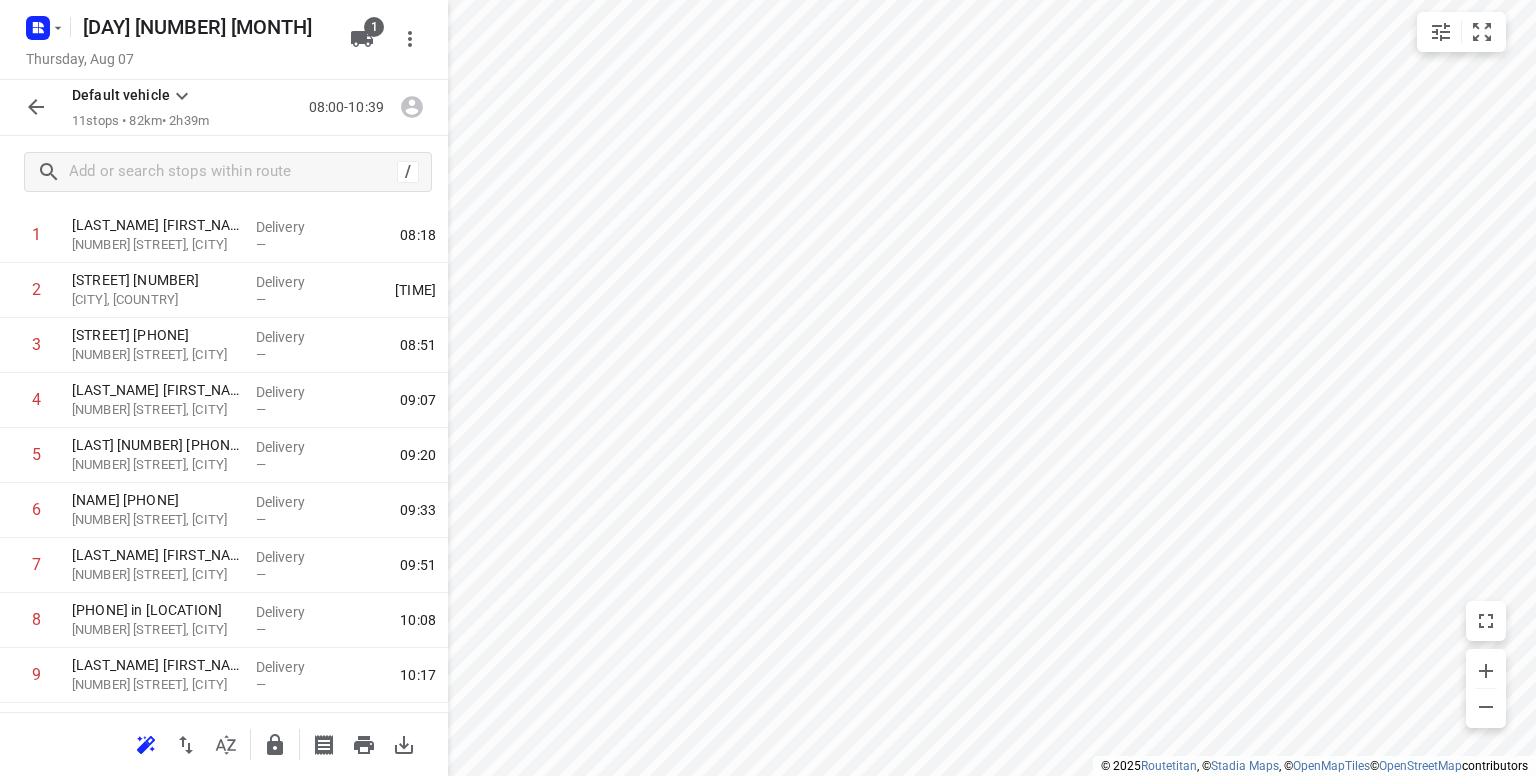 scroll, scrollTop: 83, scrollLeft: 0, axis: vertical 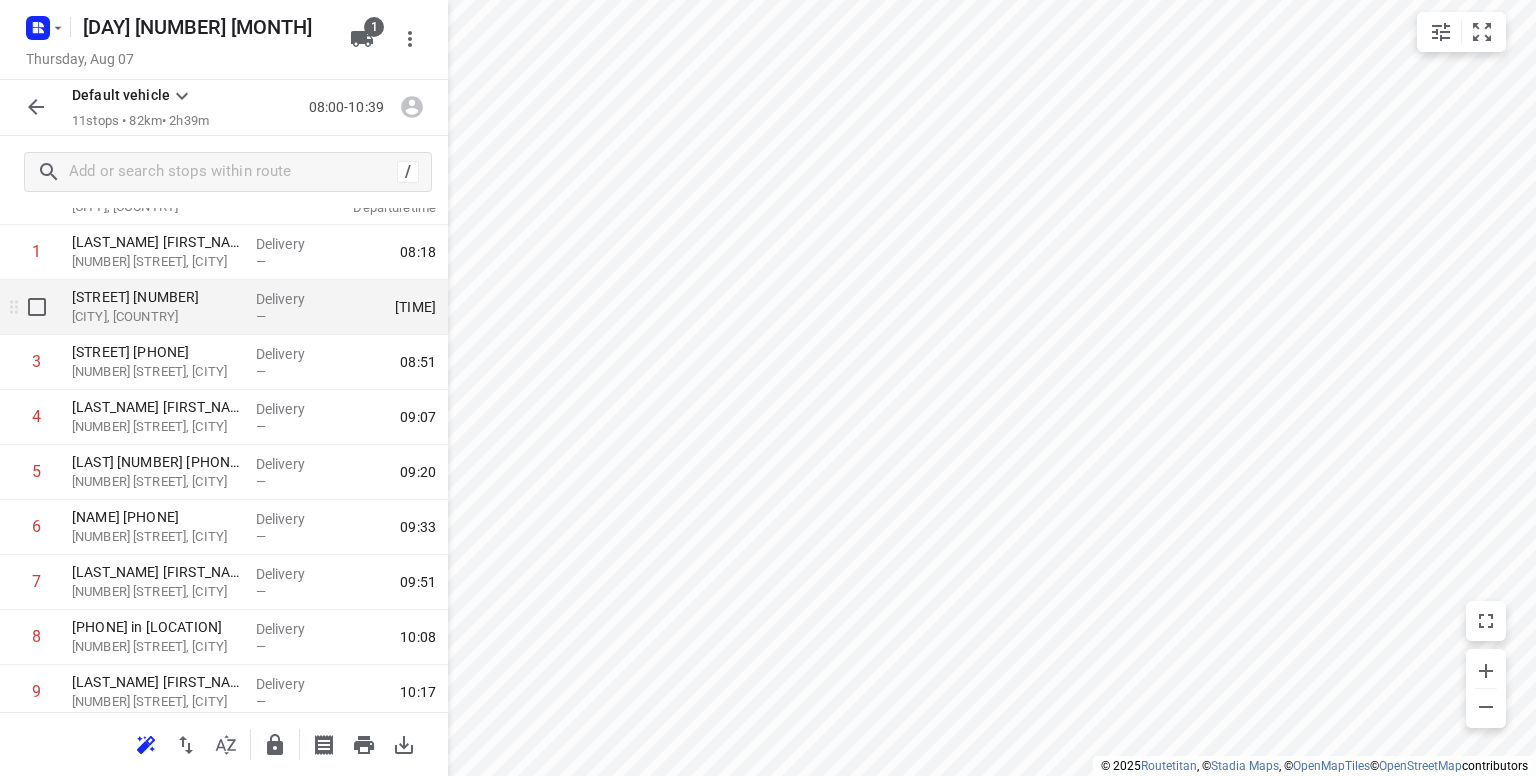 click on "[STREET] [NUMBER]" at bounding box center [156, 297] 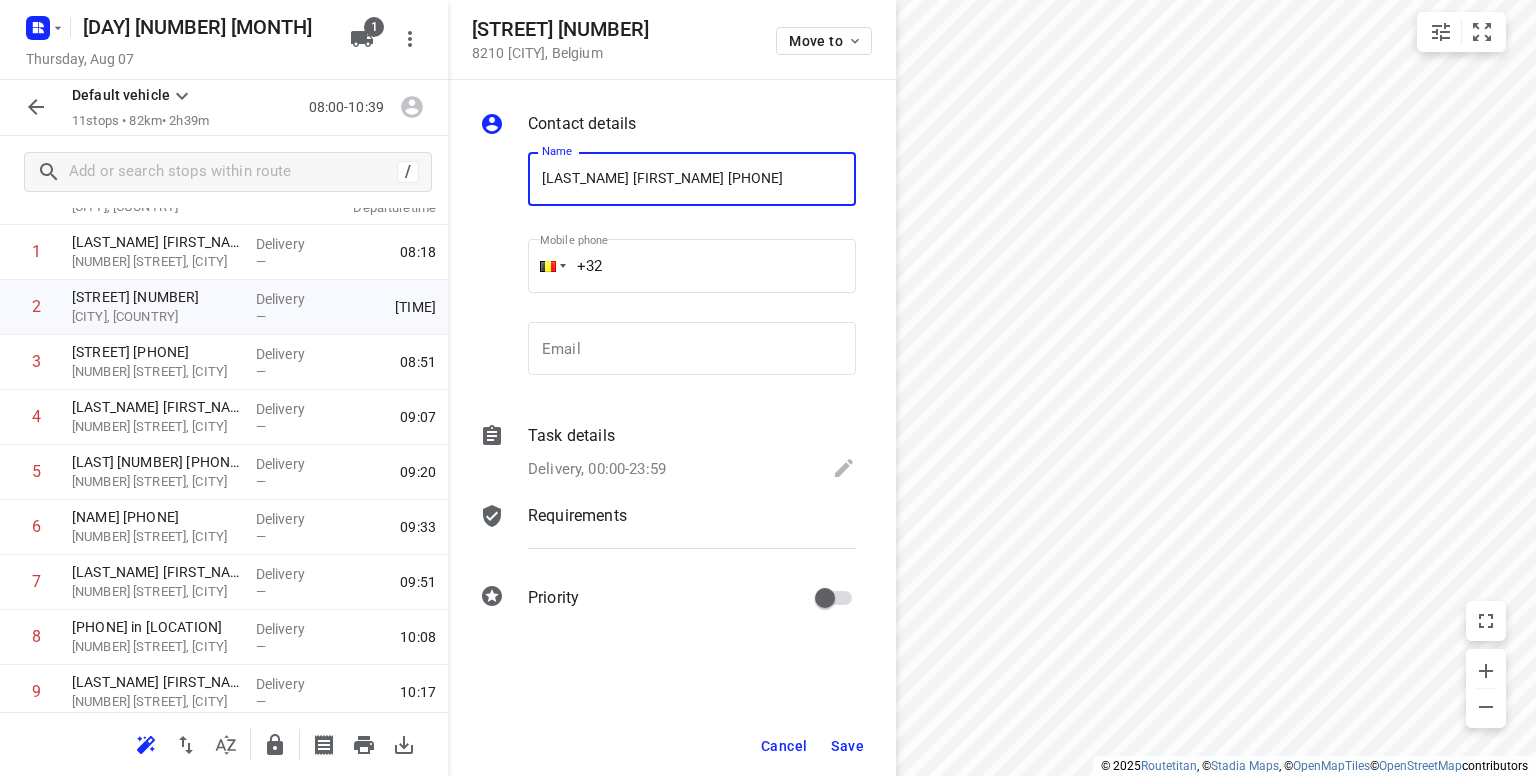 type on "[LAST_NAME] [FIRST_NAME] [PHONE]" 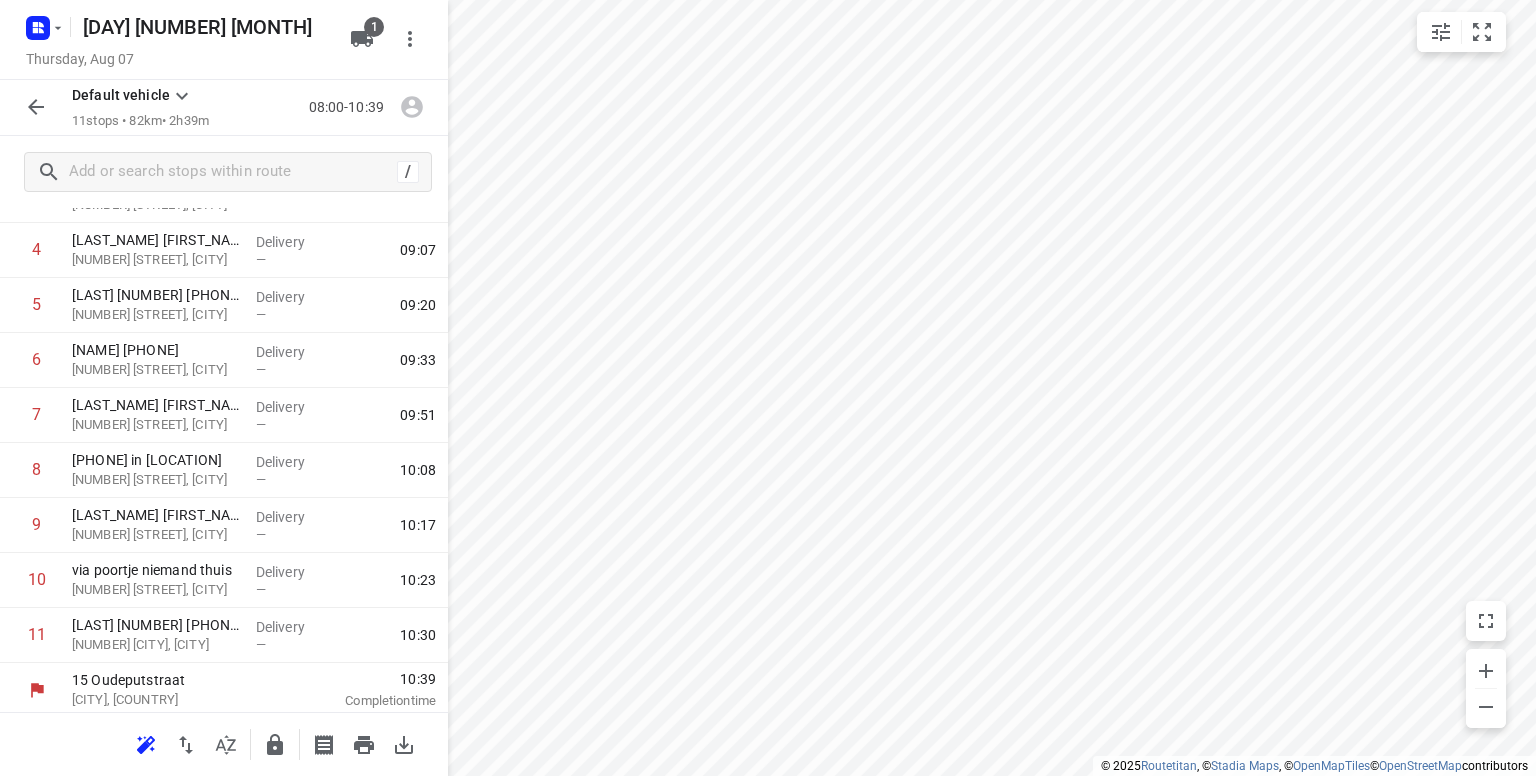 scroll, scrollTop: 256, scrollLeft: 0, axis: vertical 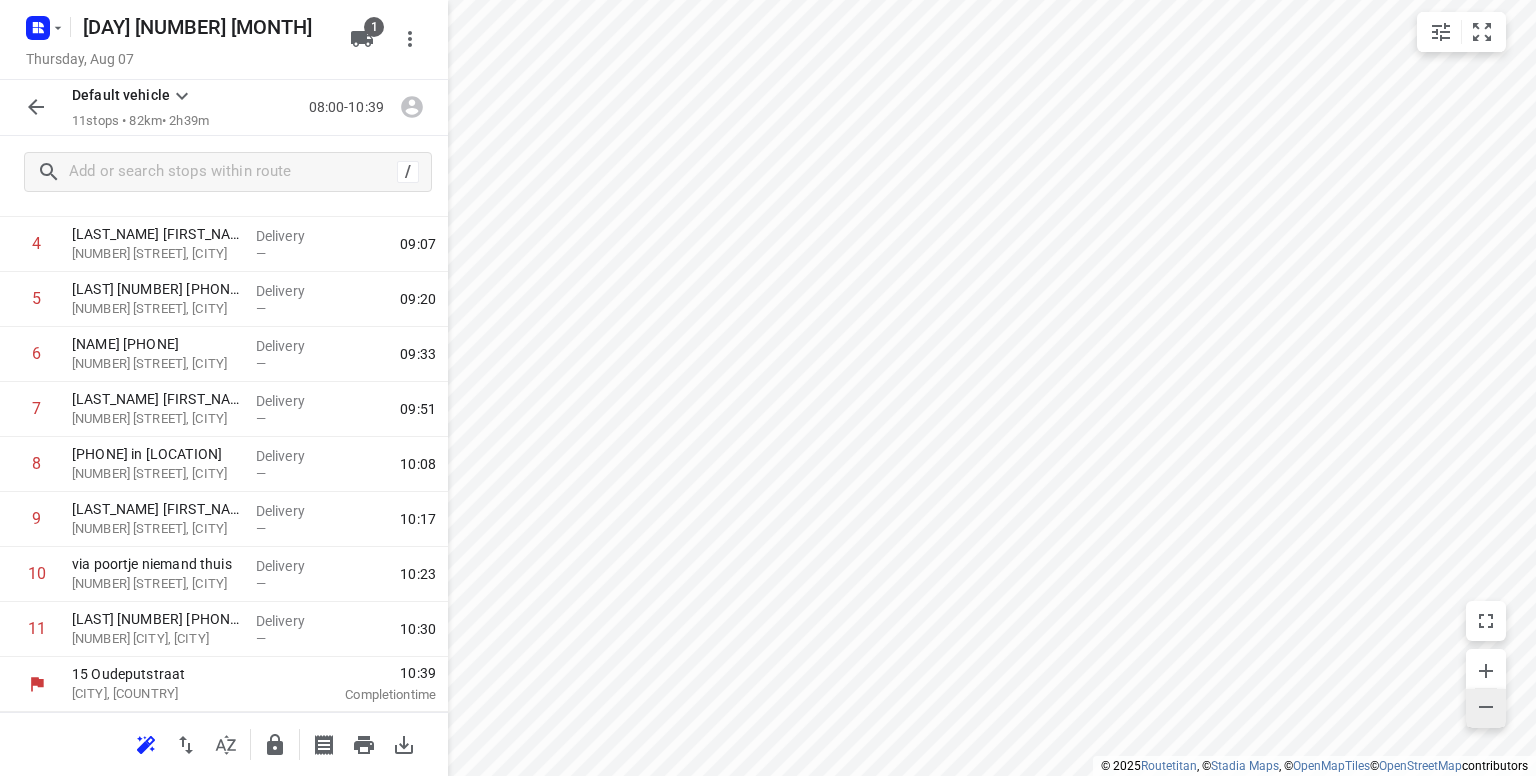 click 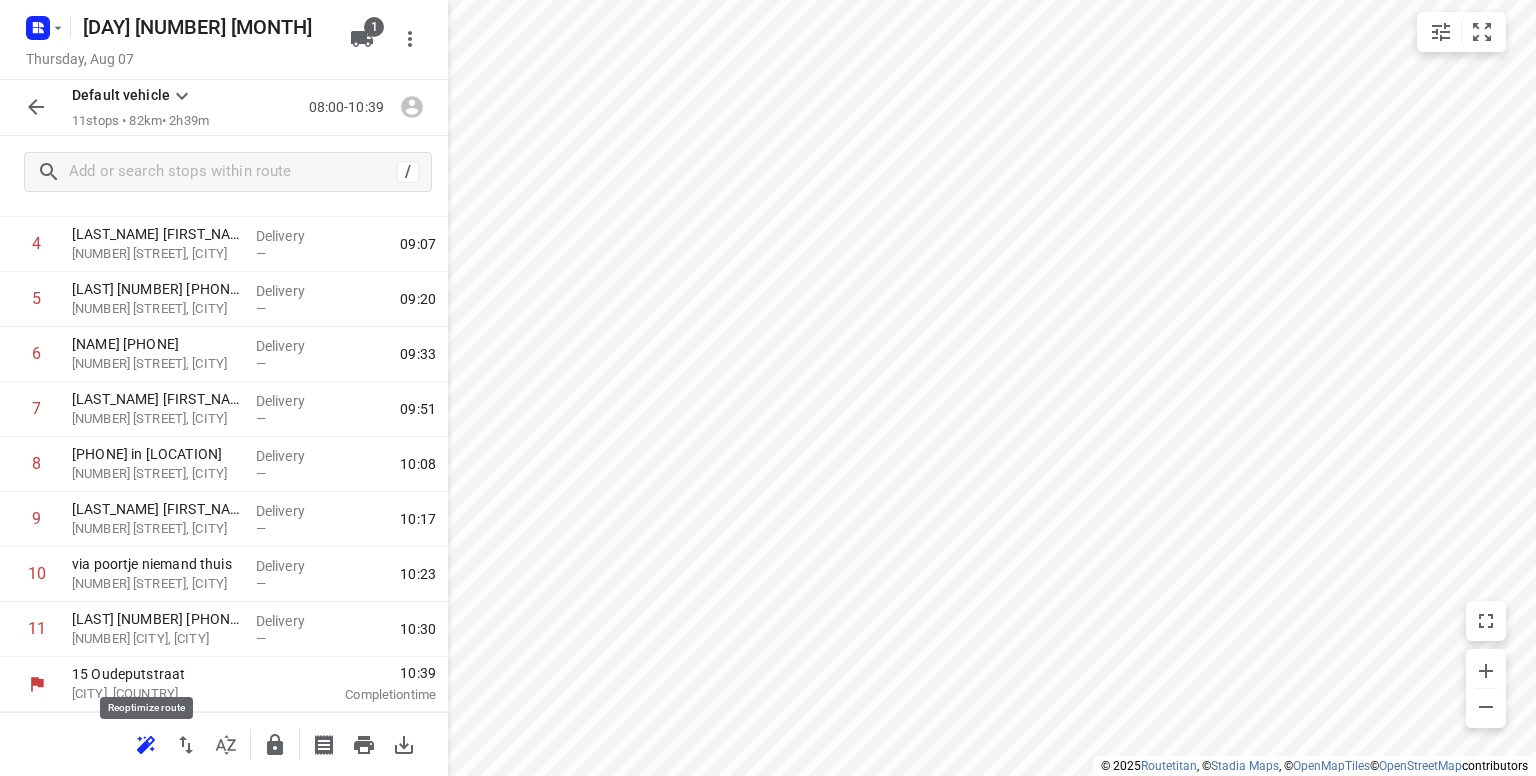 click 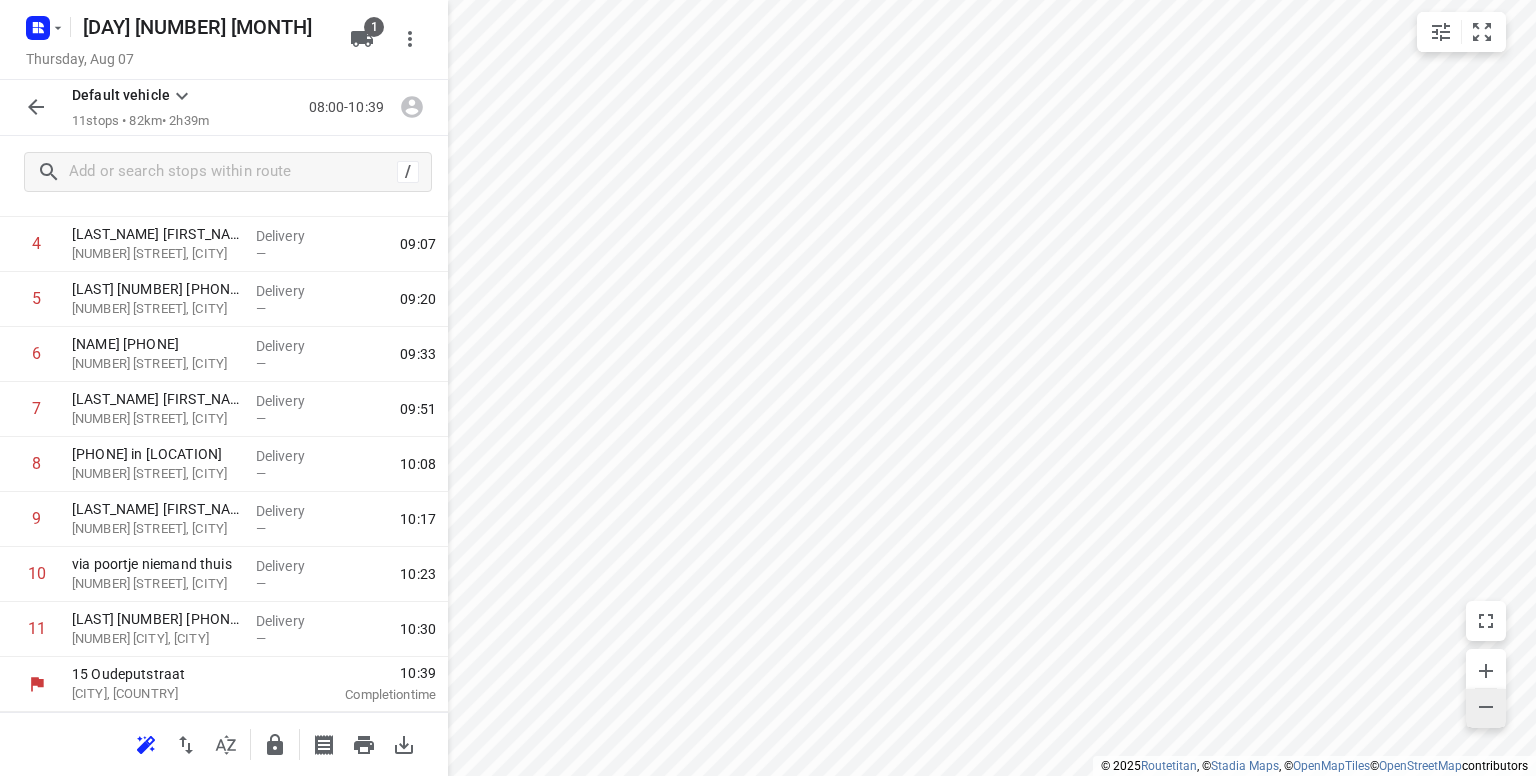 click 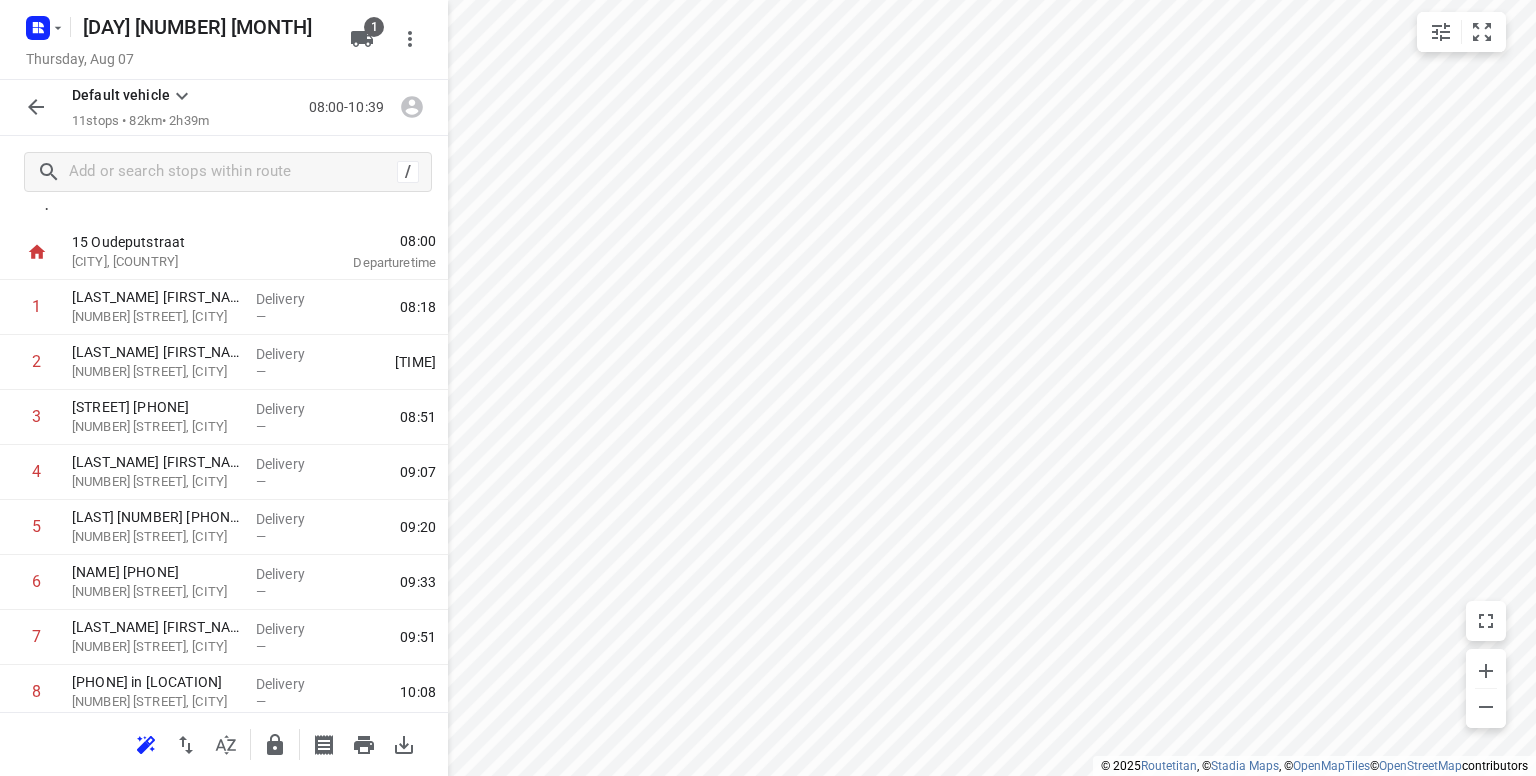 scroll, scrollTop: 4, scrollLeft: 0, axis: vertical 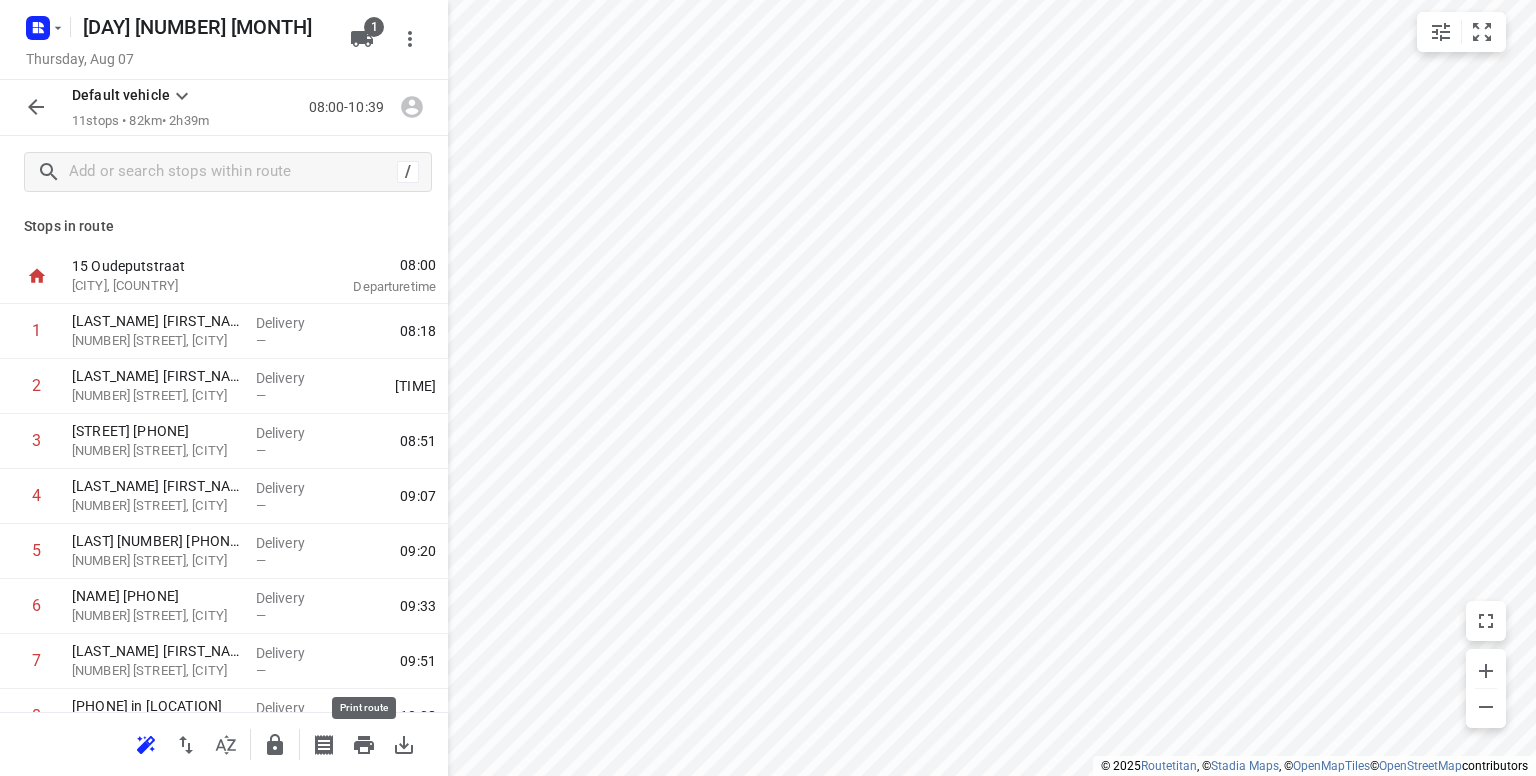 click 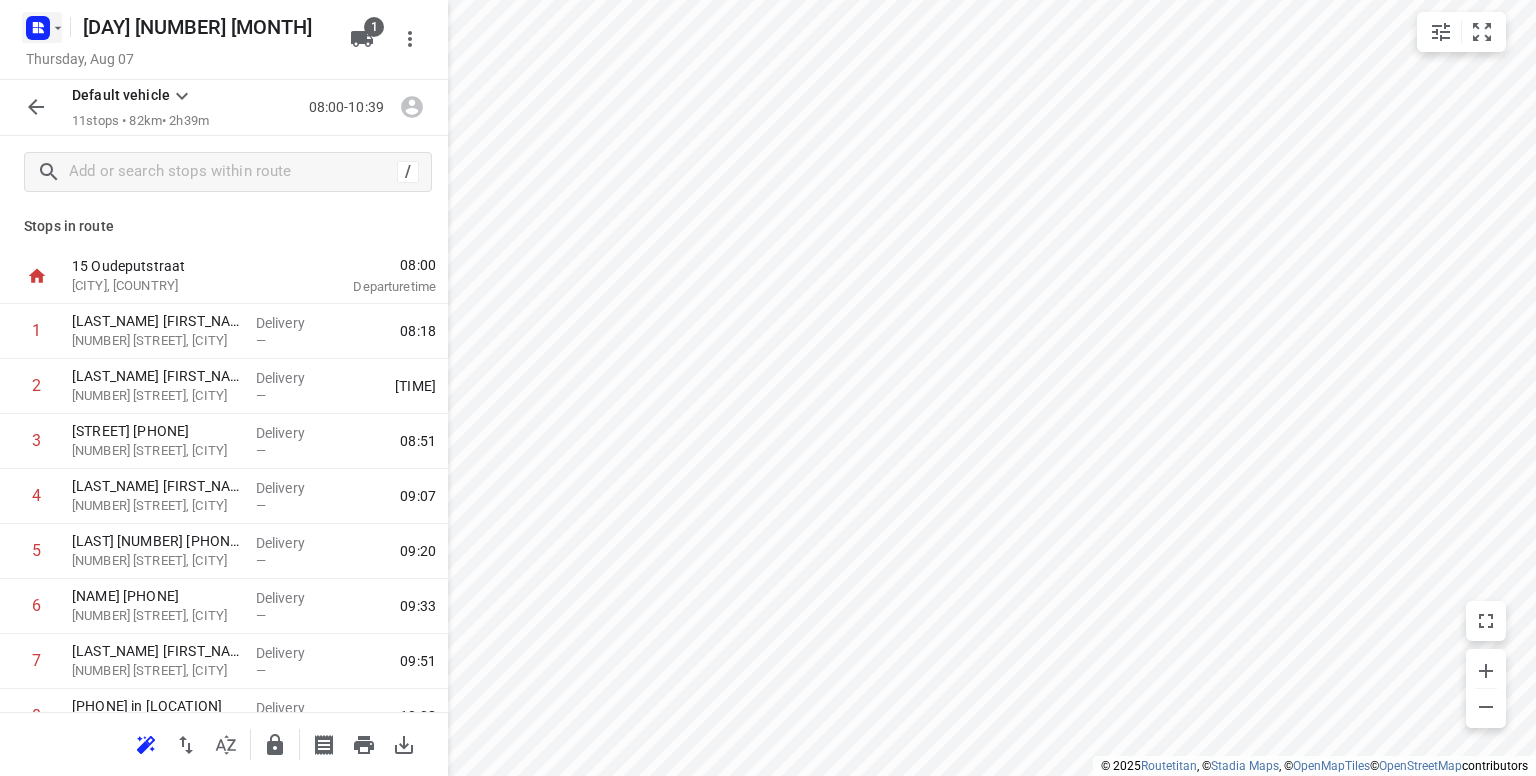 click 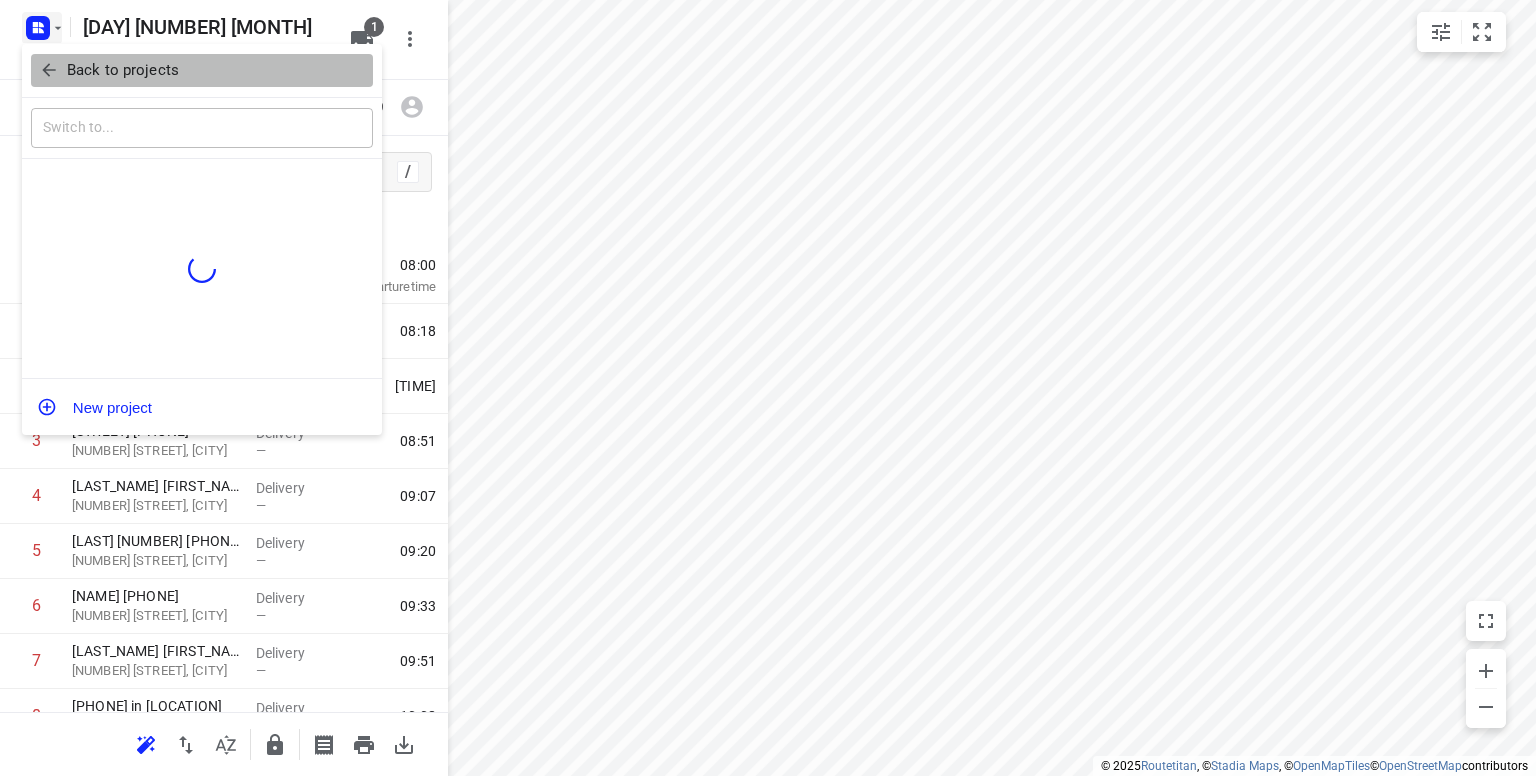 click 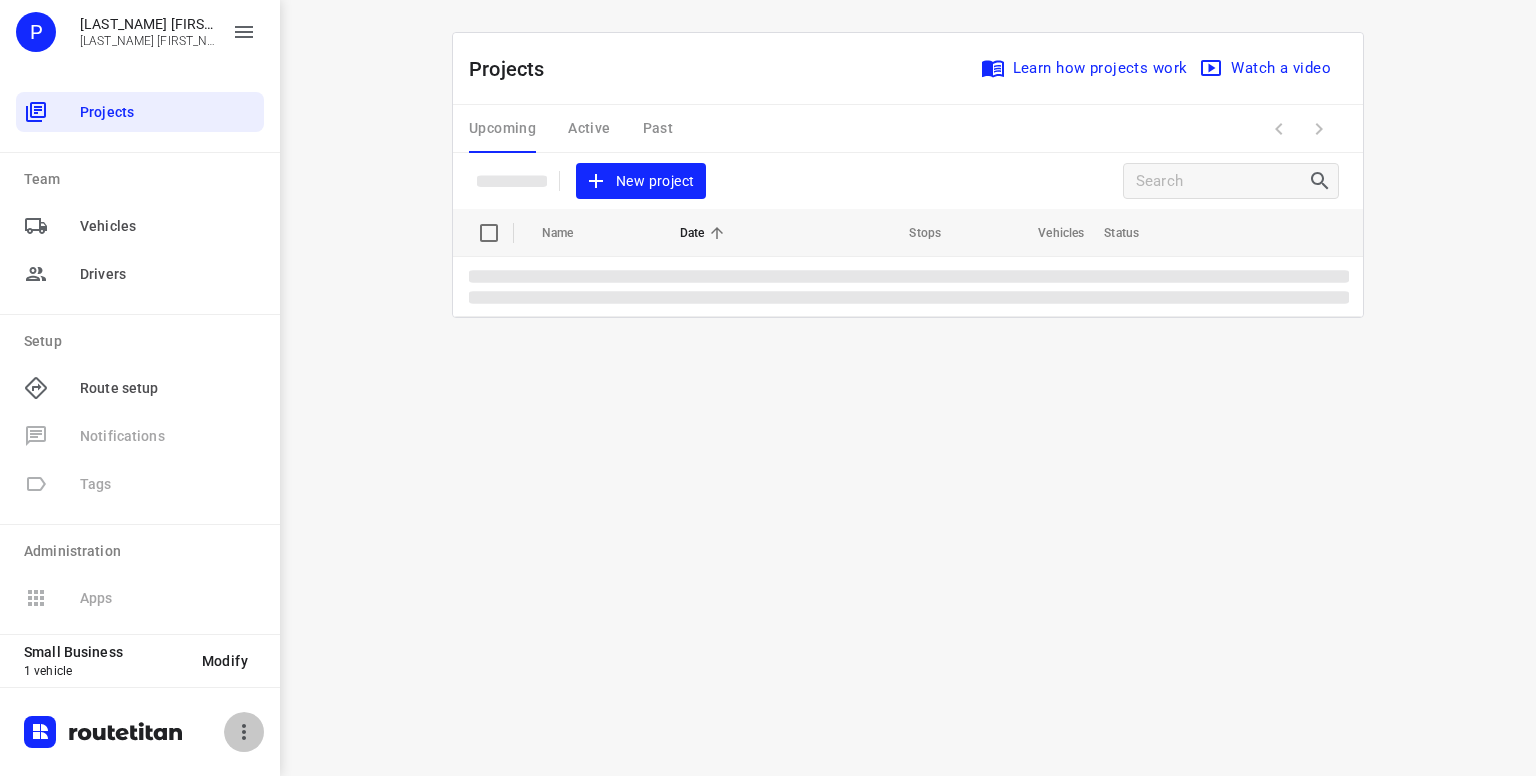 click 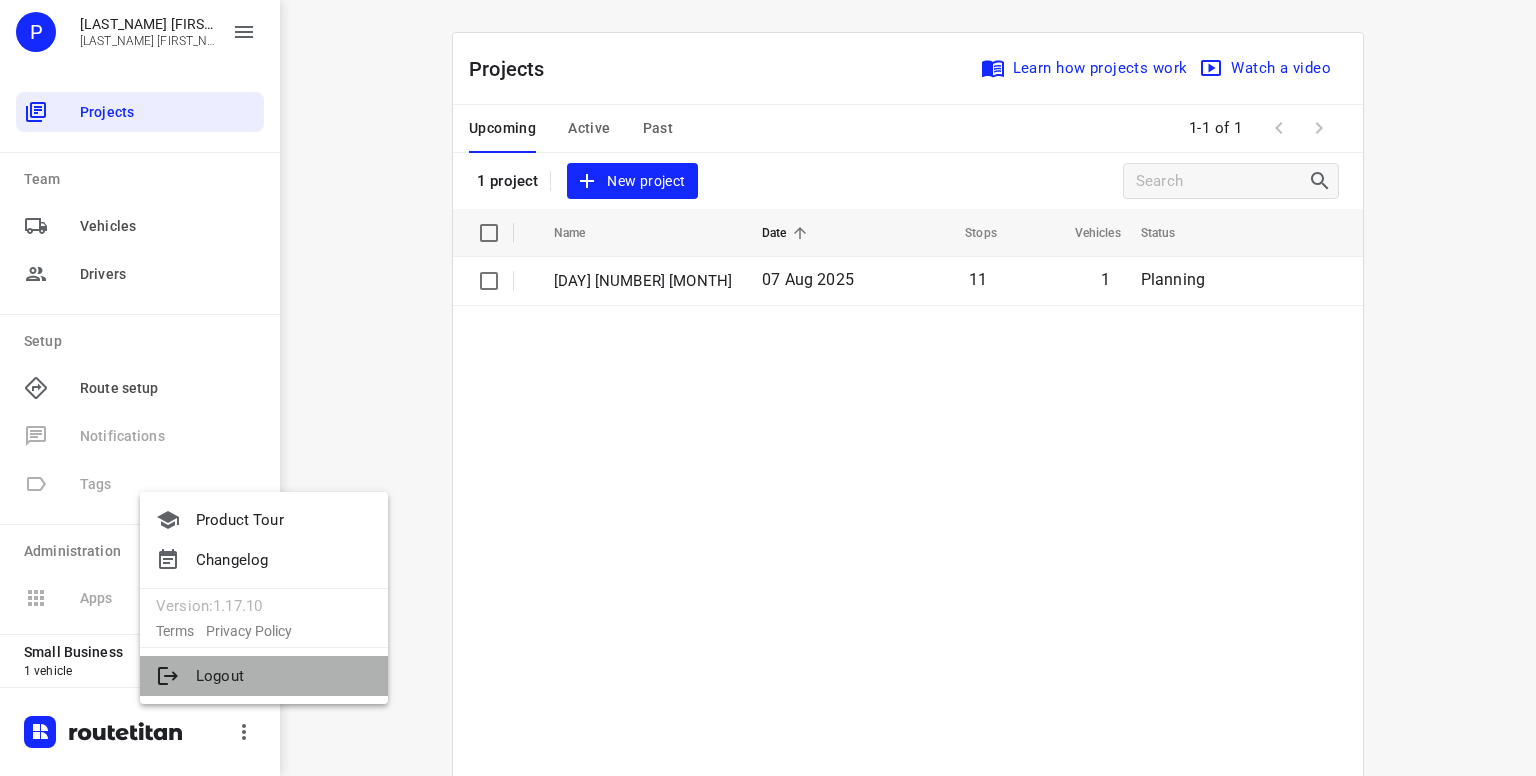 click on "Logout" at bounding box center (264, 676) 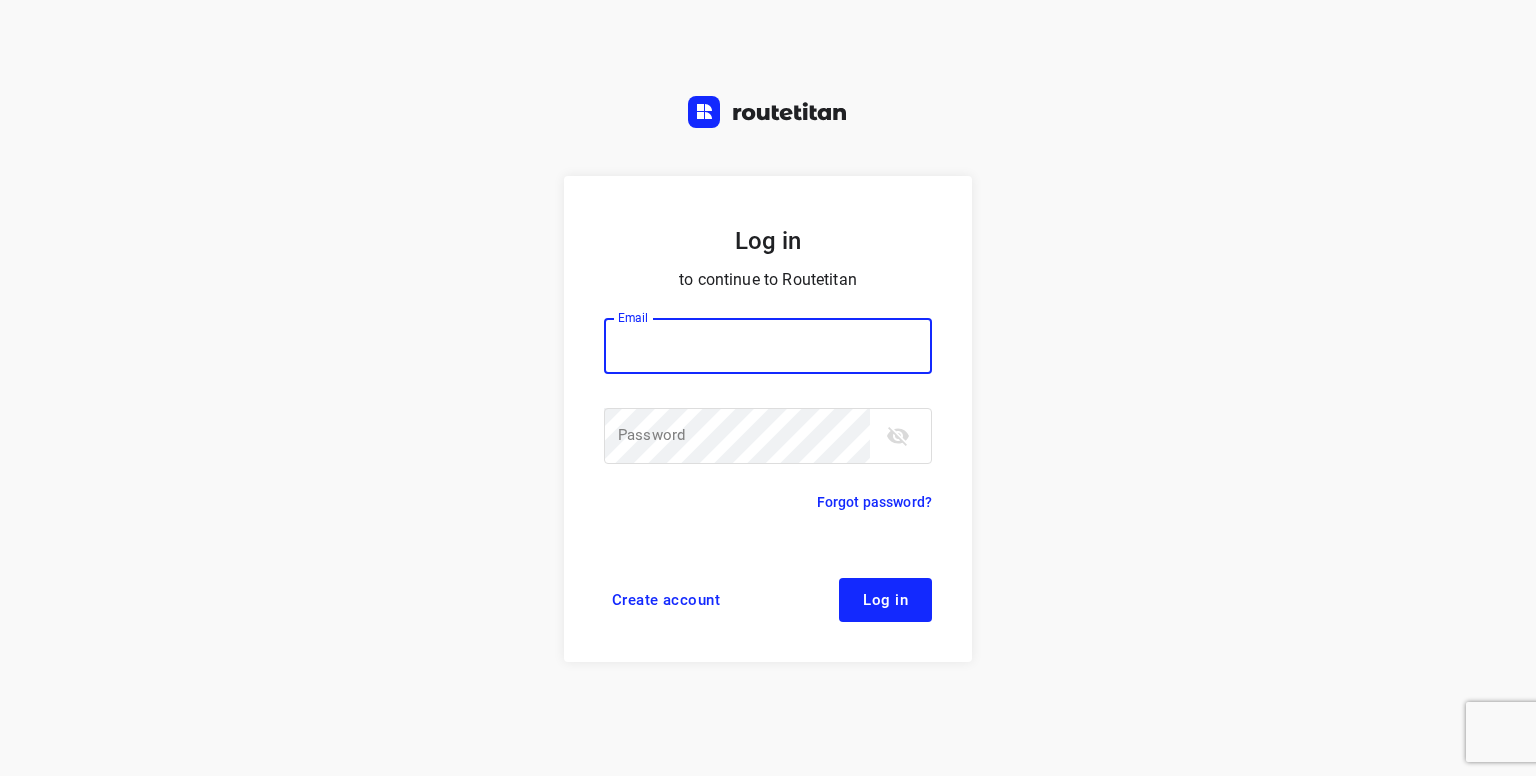 scroll, scrollTop: 0, scrollLeft: 0, axis: both 